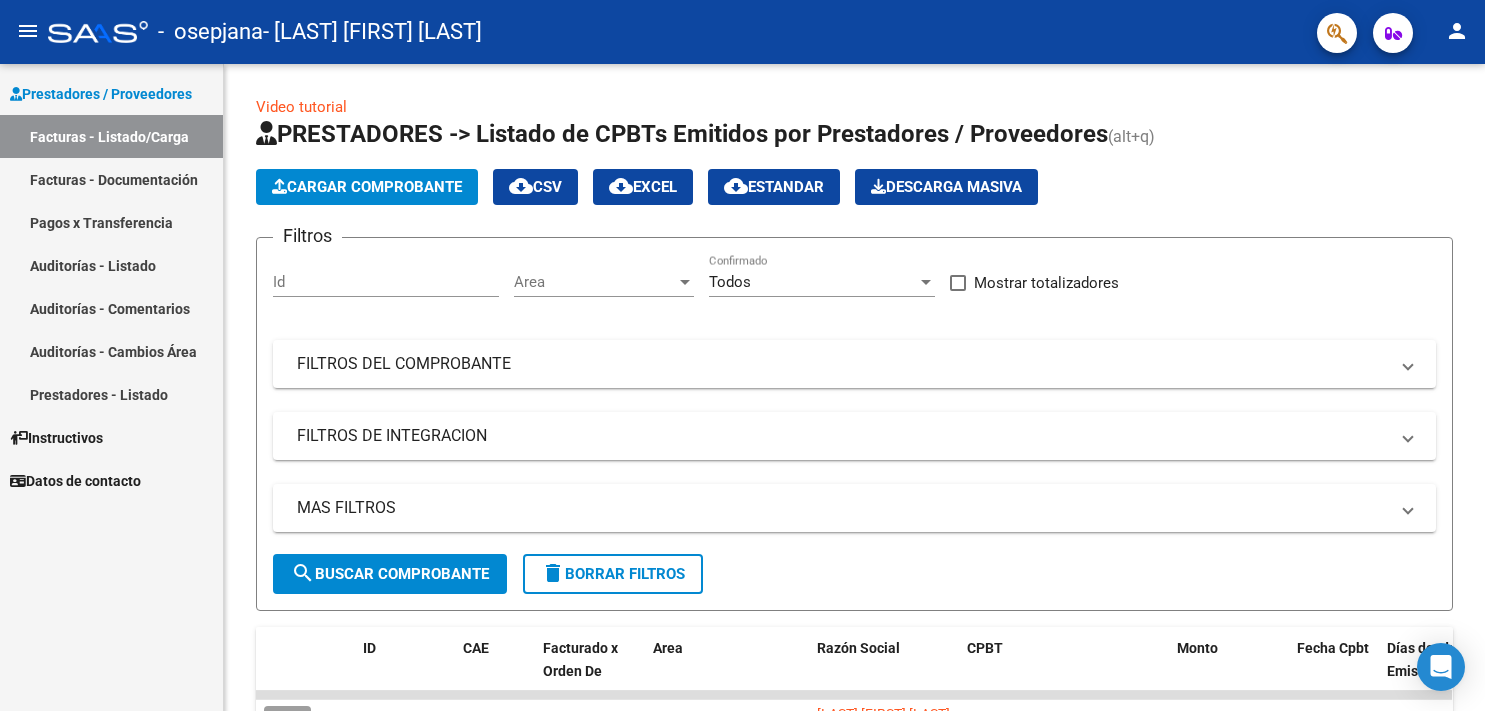 scroll, scrollTop: 0, scrollLeft: 0, axis: both 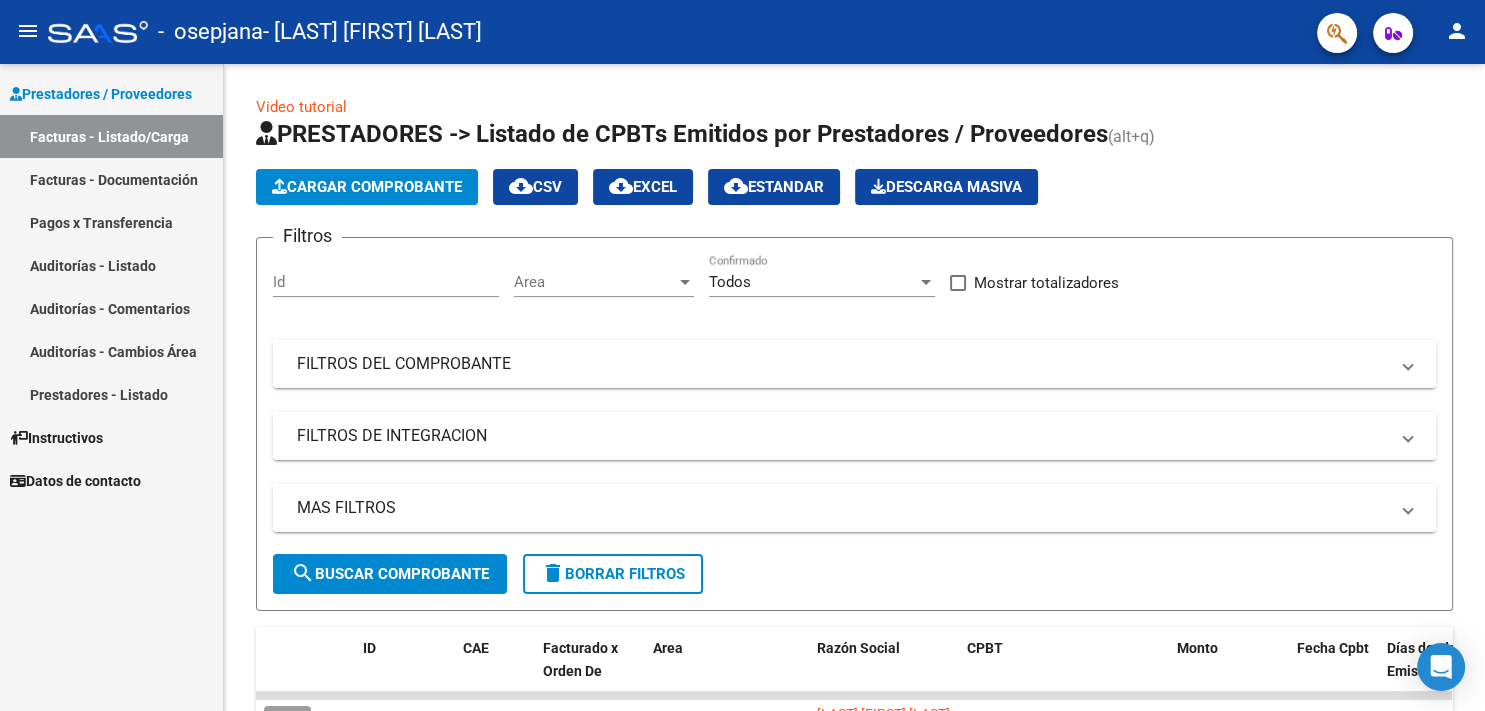 click on "Prestadores / Proveedores Facturas - Listado/Carga Facturas - Documentación Pagos x Transferencia Auditorías - Listado Auditorías - Comentarios Auditorías - Cambios Área Prestadores - Listado    Instructivos    Datos de contacto" at bounding box center (112, 387) 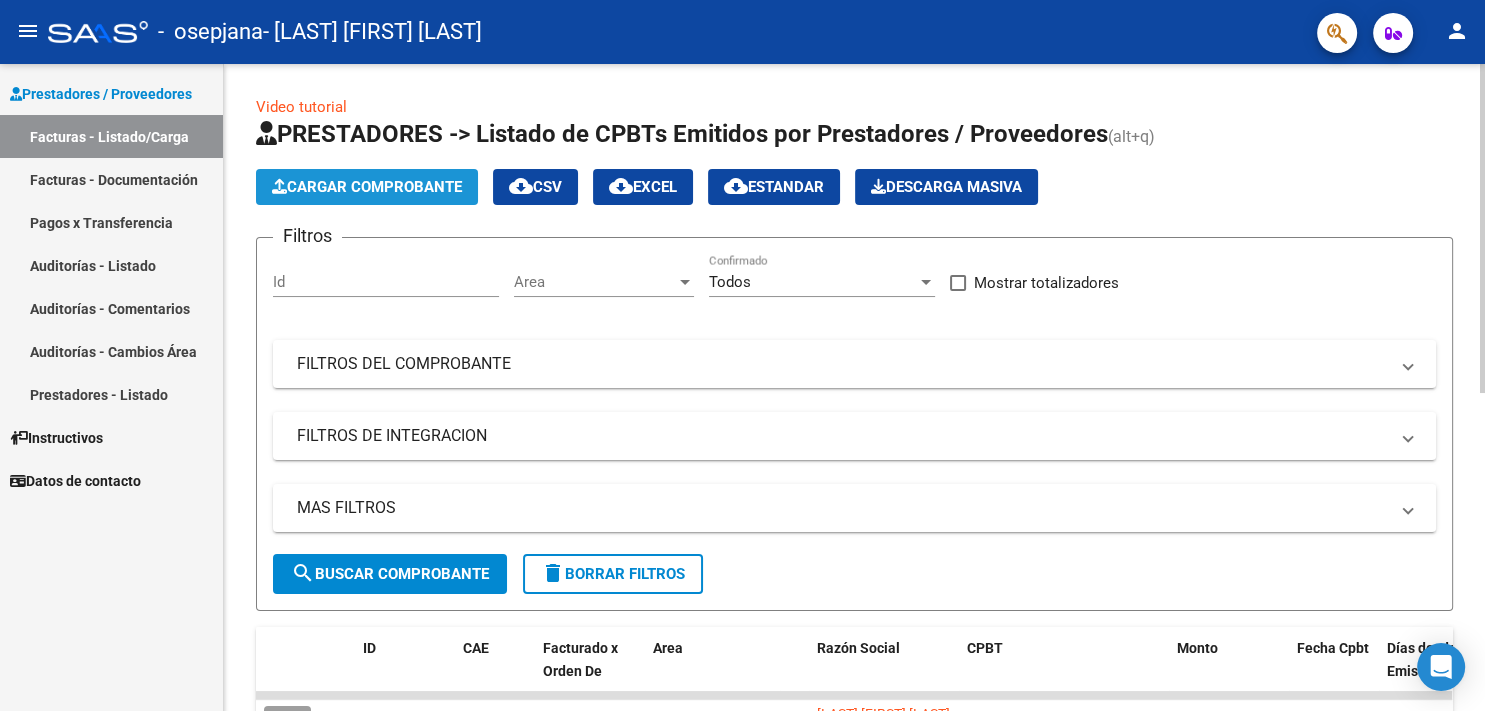 click on "Cargar Comprobante" 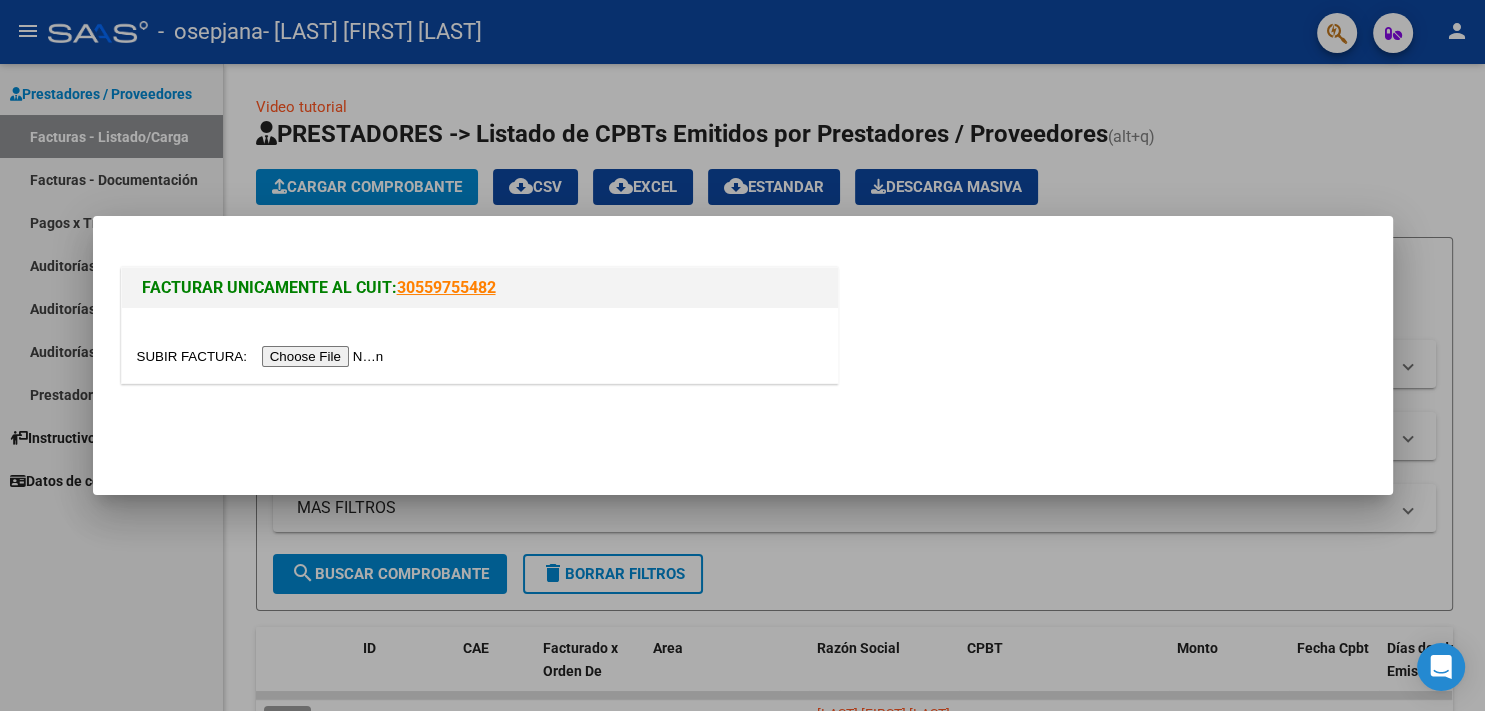 click at bounding box center (480, 345) 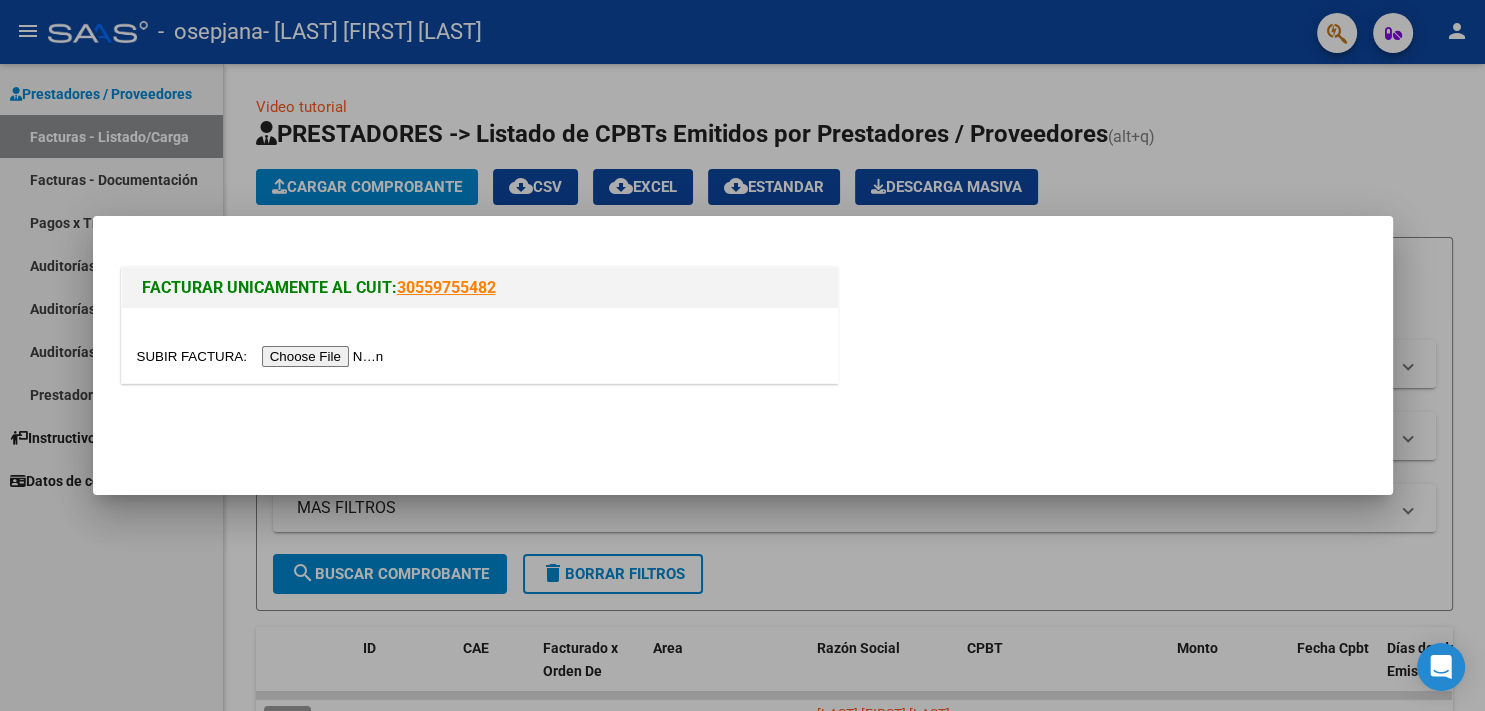 click at bounding box center [263, 356] 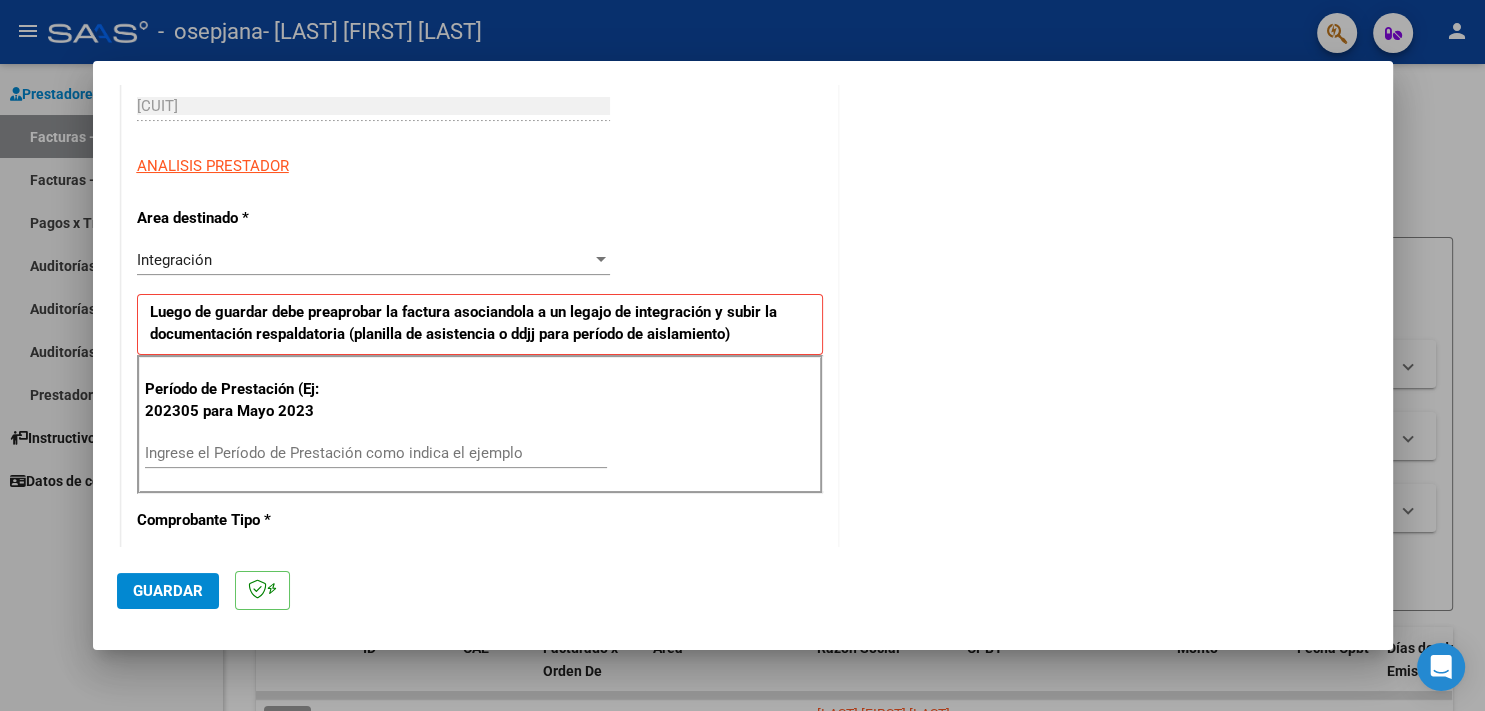 scroll, scrollTop: 441, scrollLeft: 0, axis: vertical 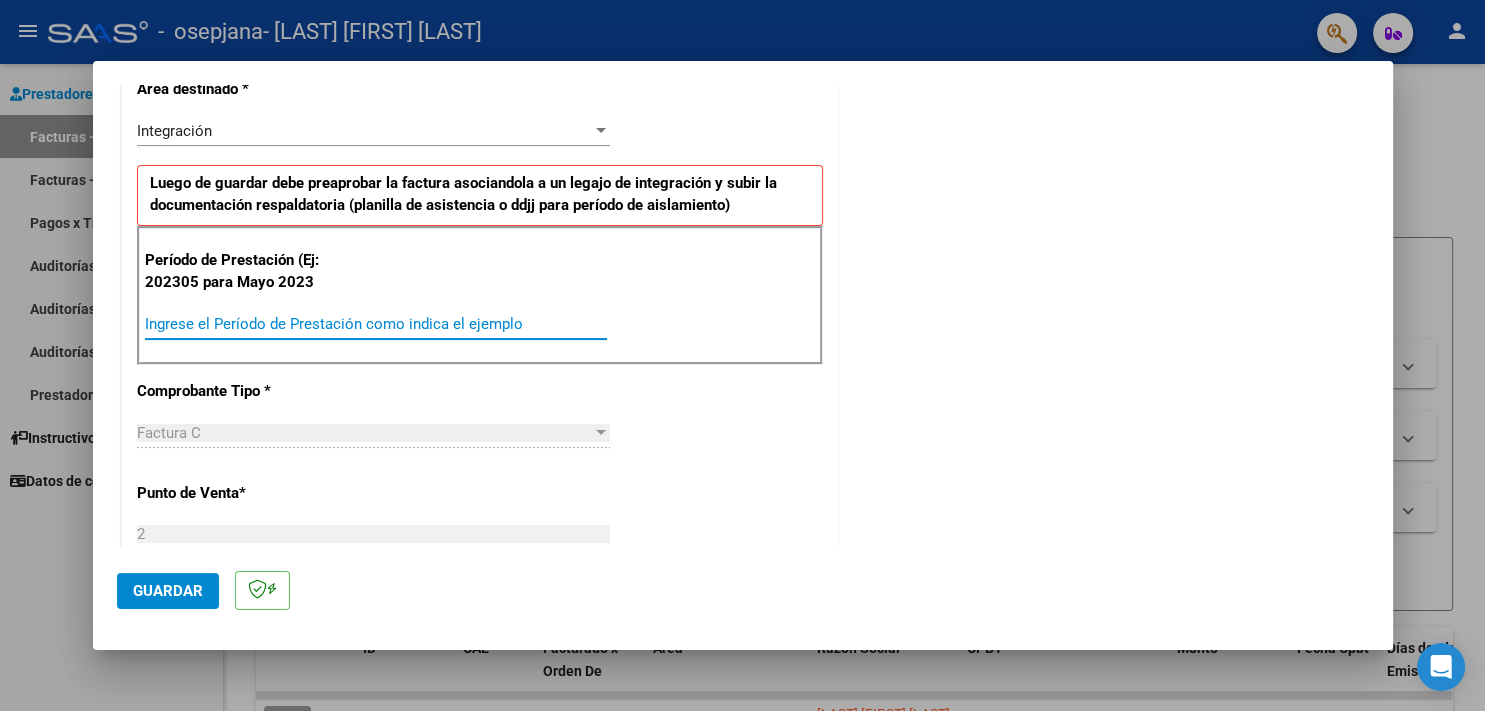 click on "Ingrese el Período de Prestación como indica el ejemplo" at bounding box center (376, 324) 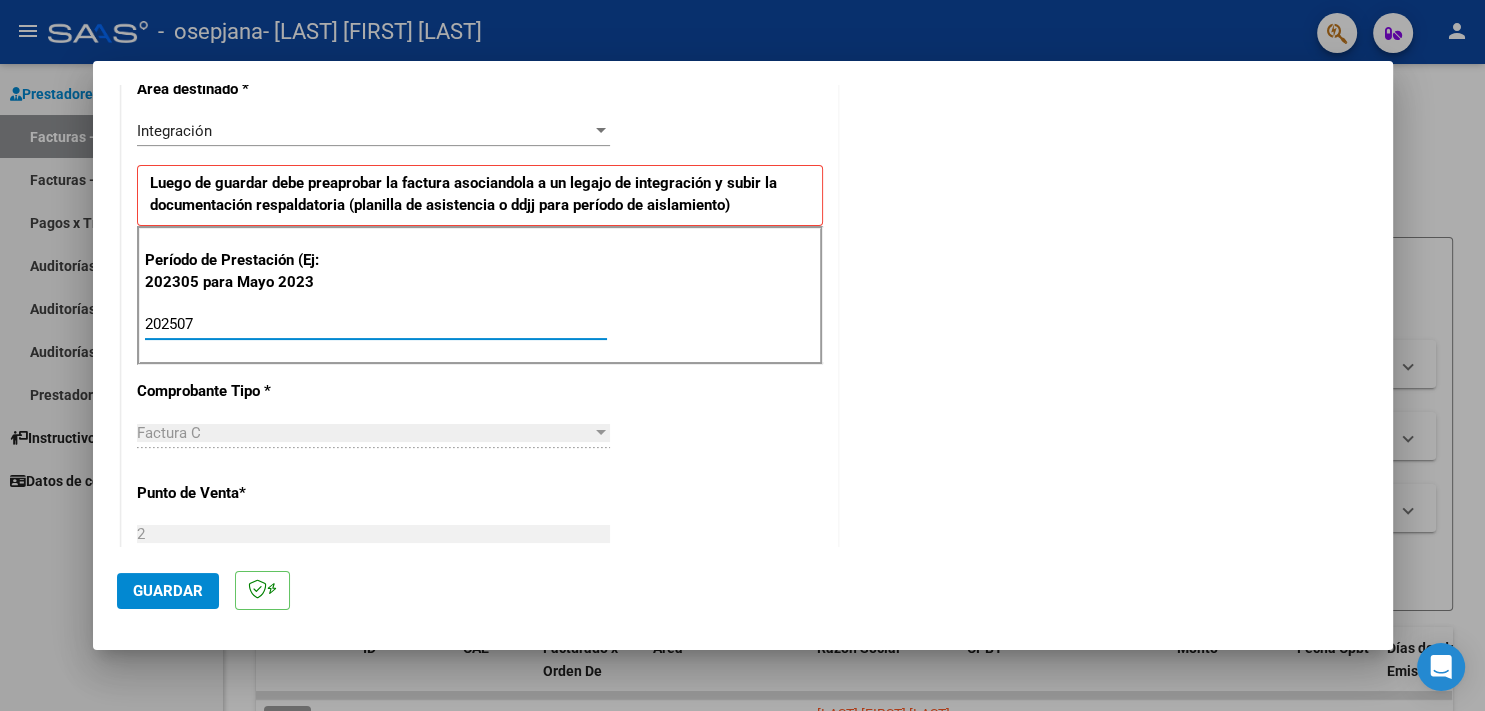 click on "202507" at bounding box center (376, 324) 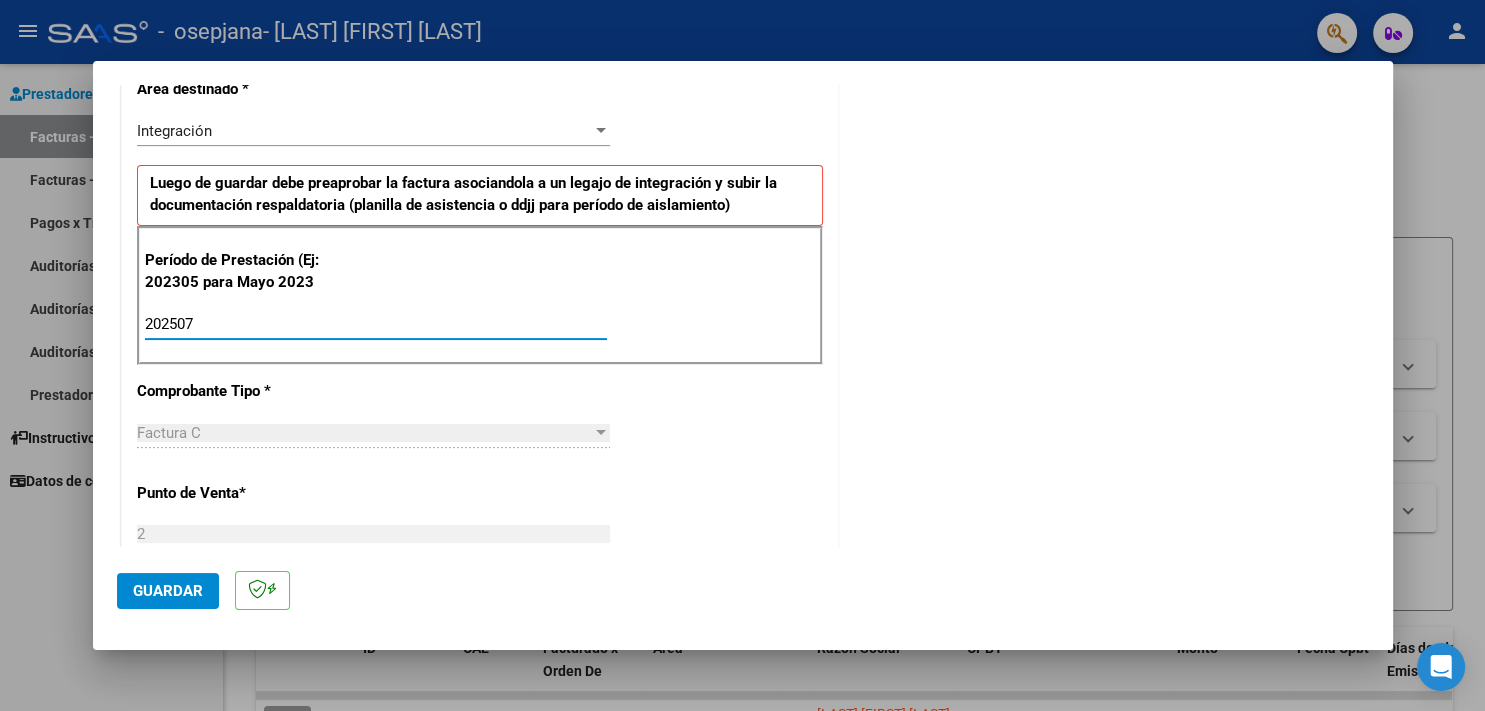 click on "202507" at bounding box center [376, 324] 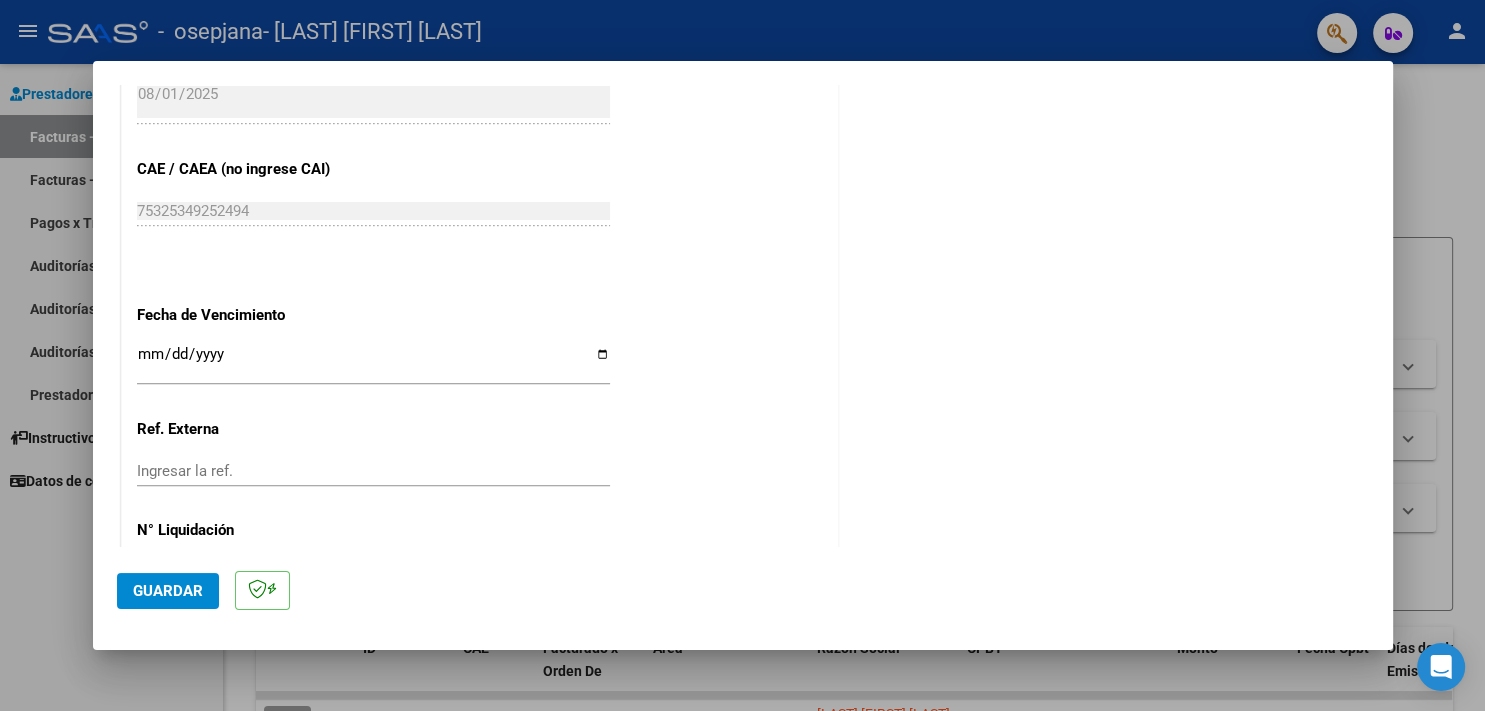 scroll, scrollTop: 1234, scrollLeft: 0, axis: vertical 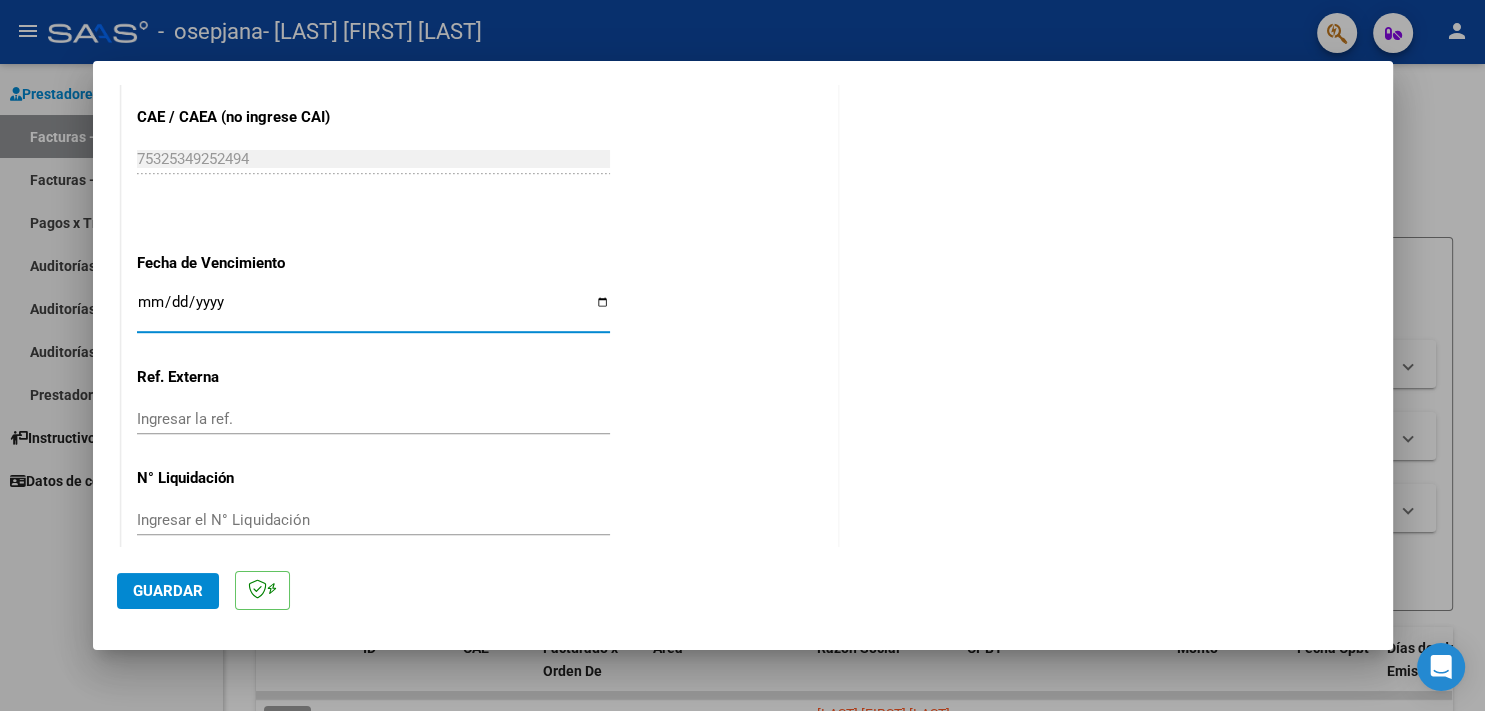 click on "Ingresar la fecha" at bounding box center (373, 310) 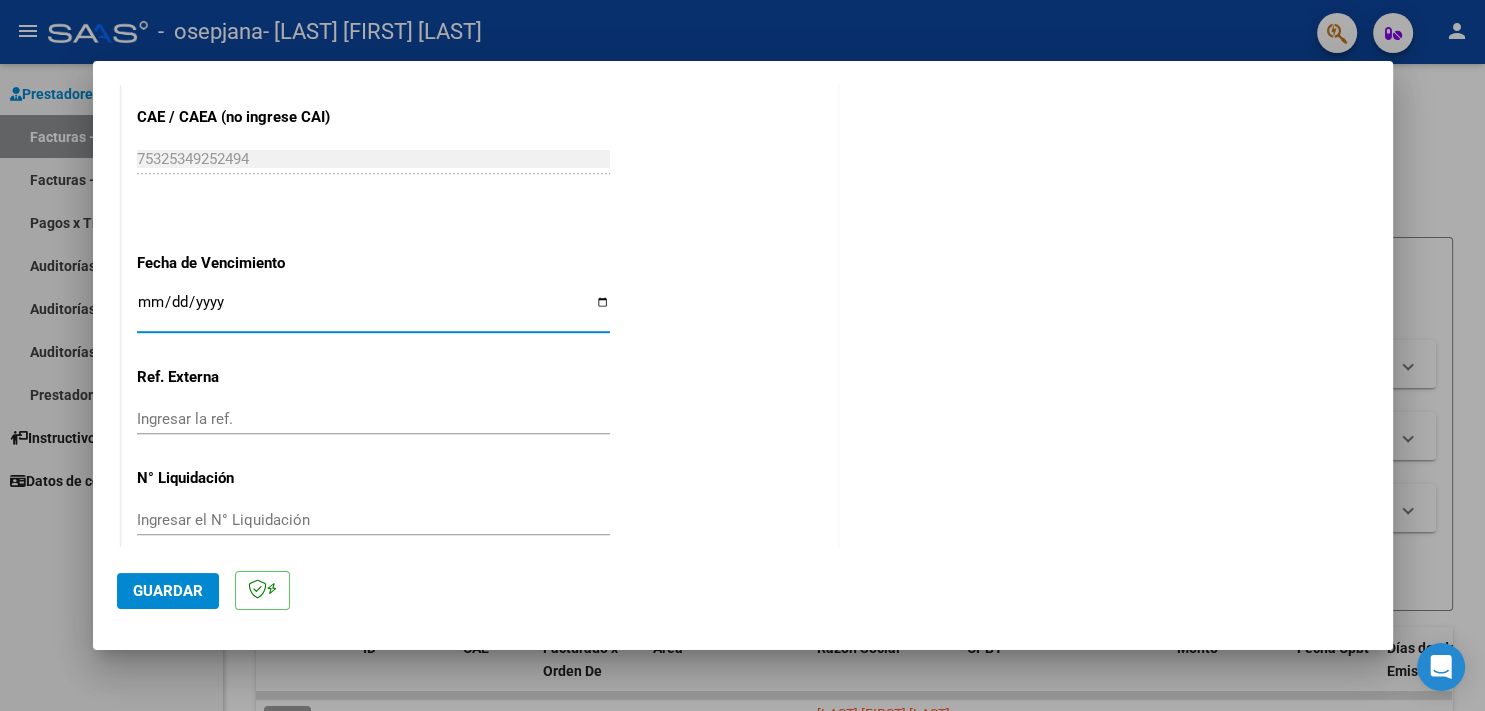 type on "2025-11-30" 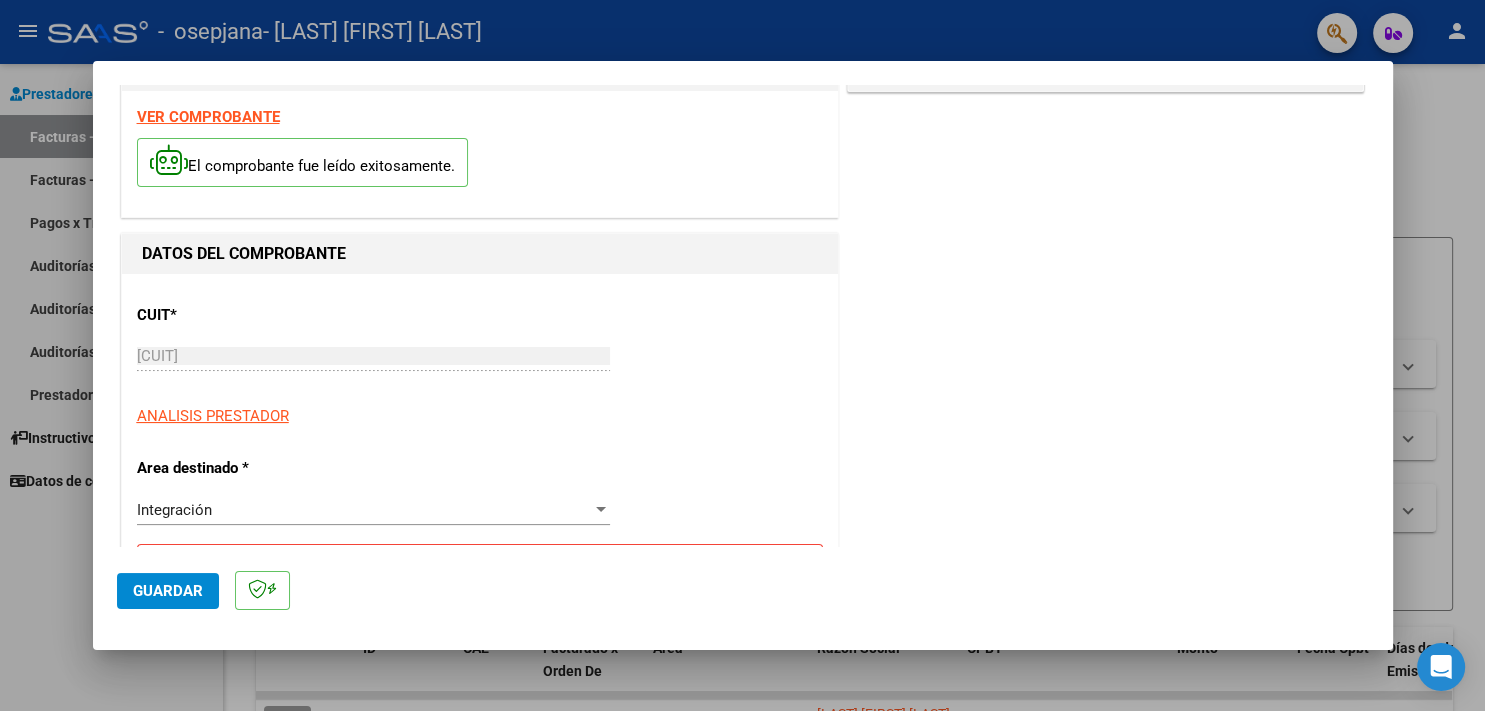 scroll, scrollTop: 0, scrollLeft: 0, axis: both 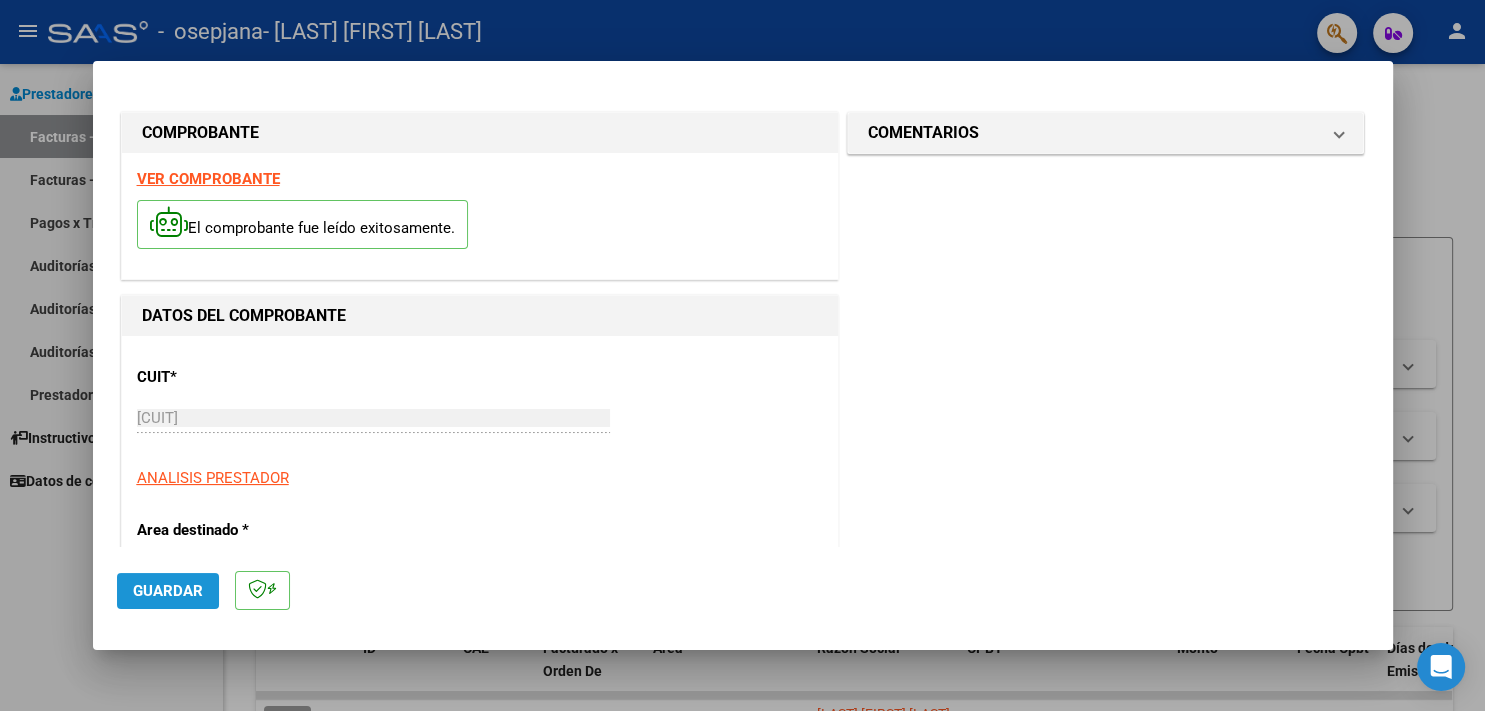click on "Guardar" 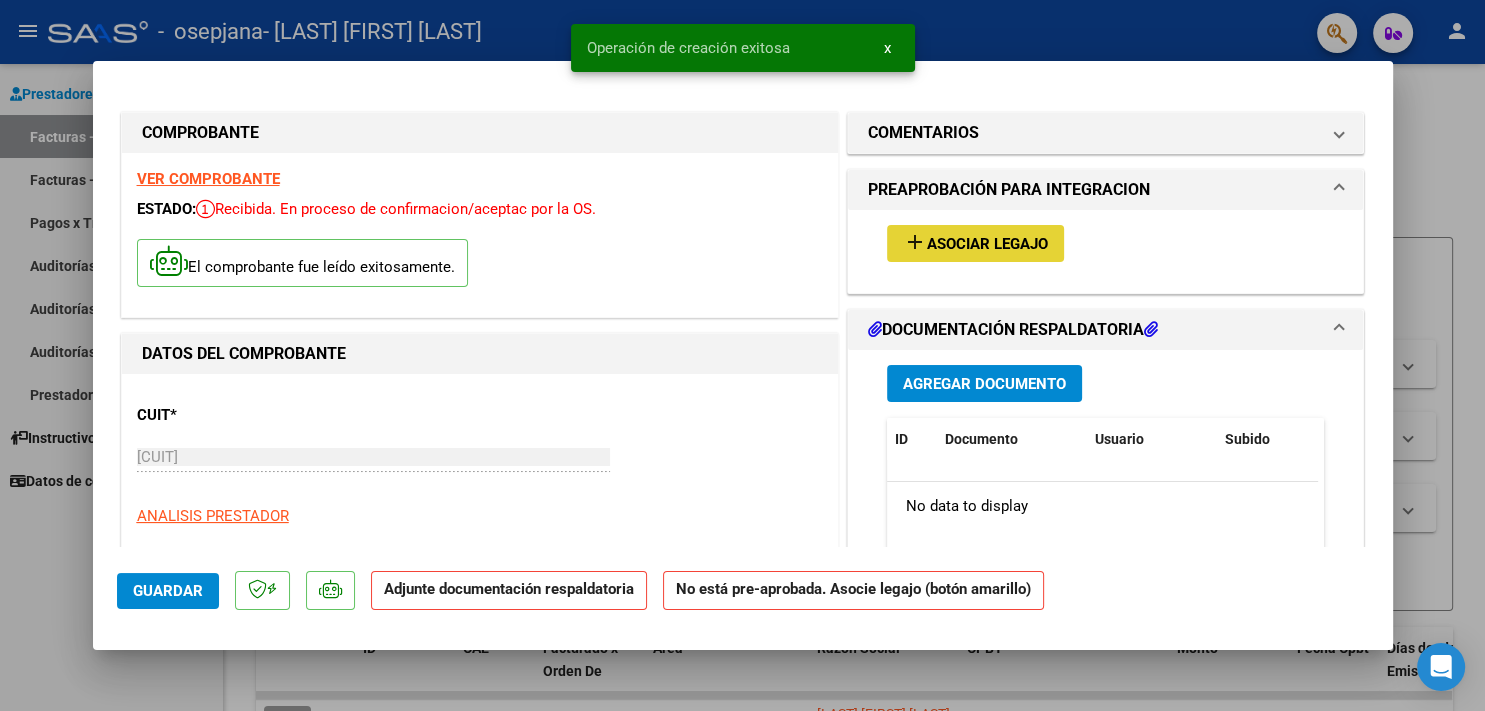 click on "add" at bounding box center [915, 242] 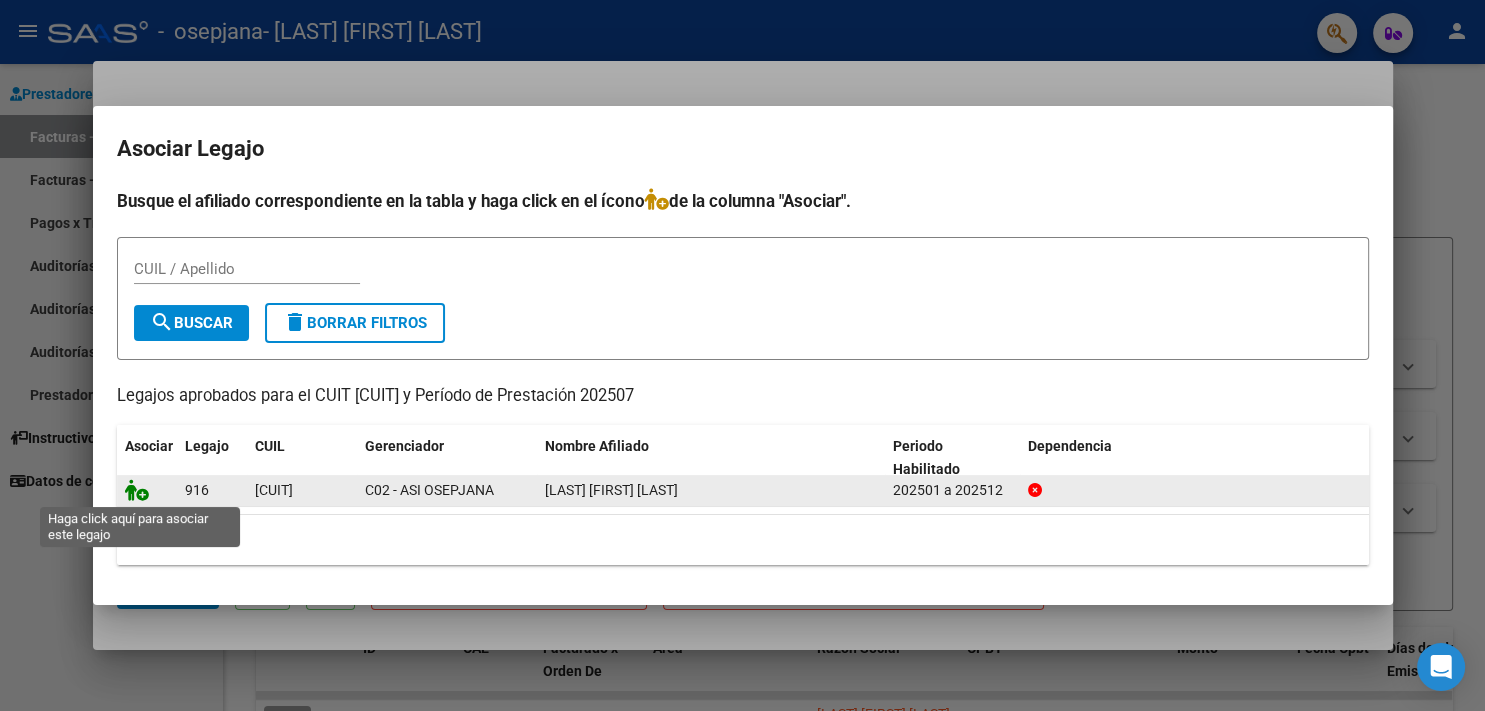 click 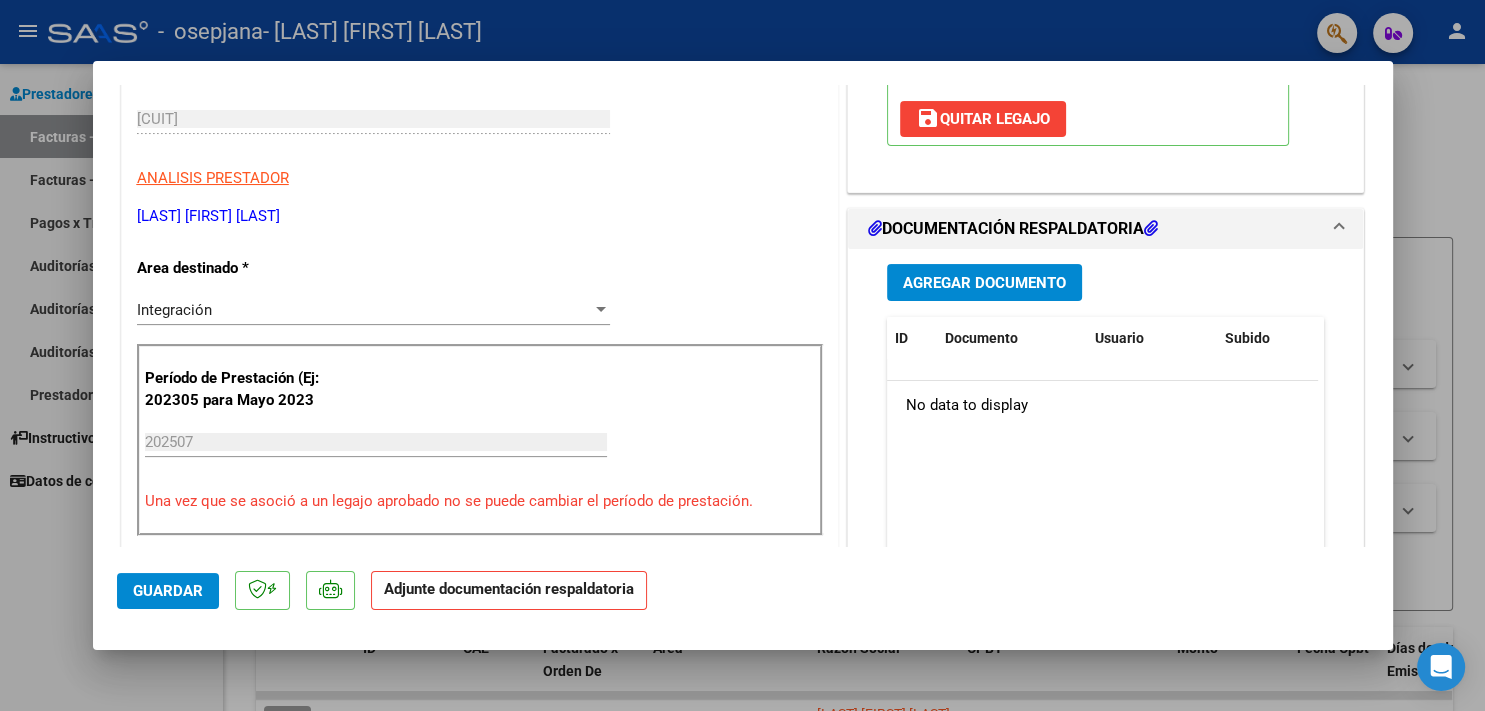 scroll, scrollTop: 390, scrollLeft: 0, axis: vertical 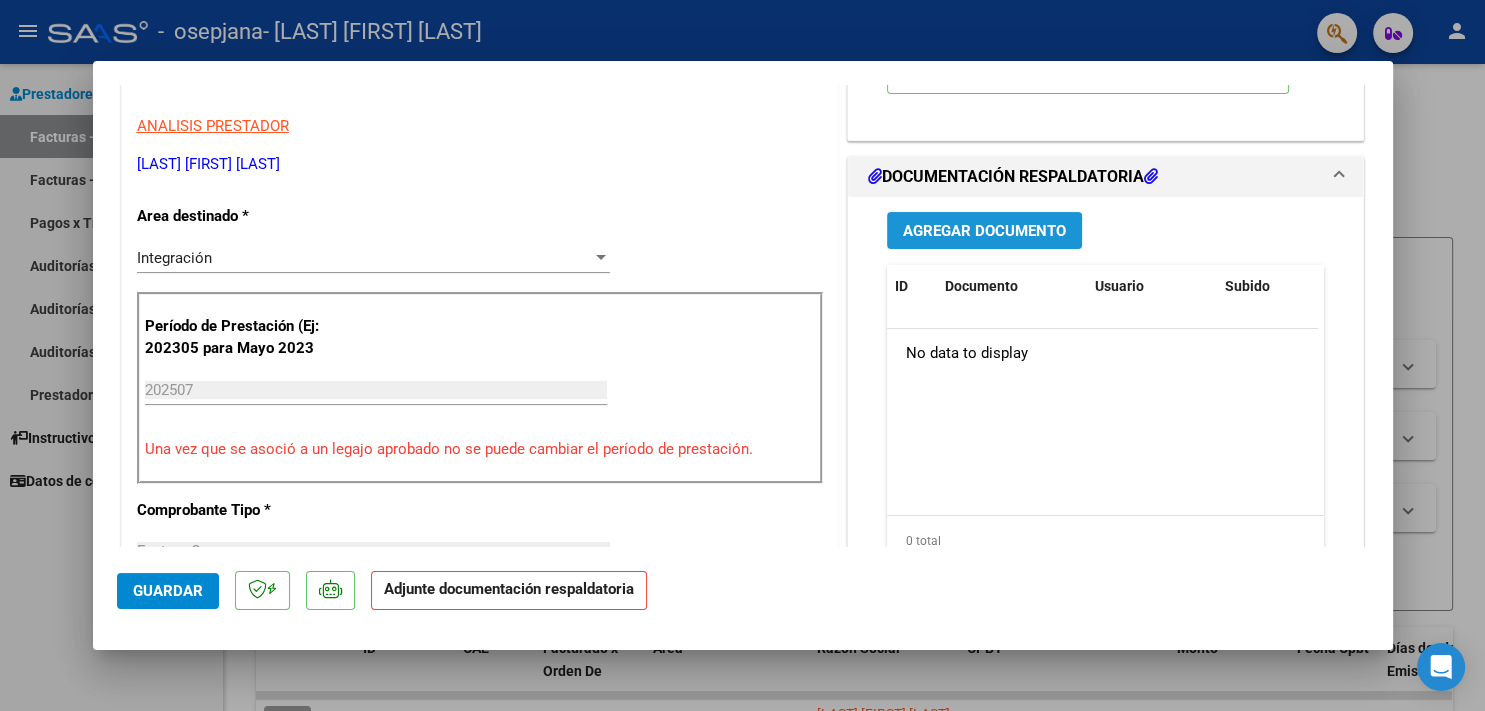 click on "Agregar Documento" at bounding box center [984, 231] 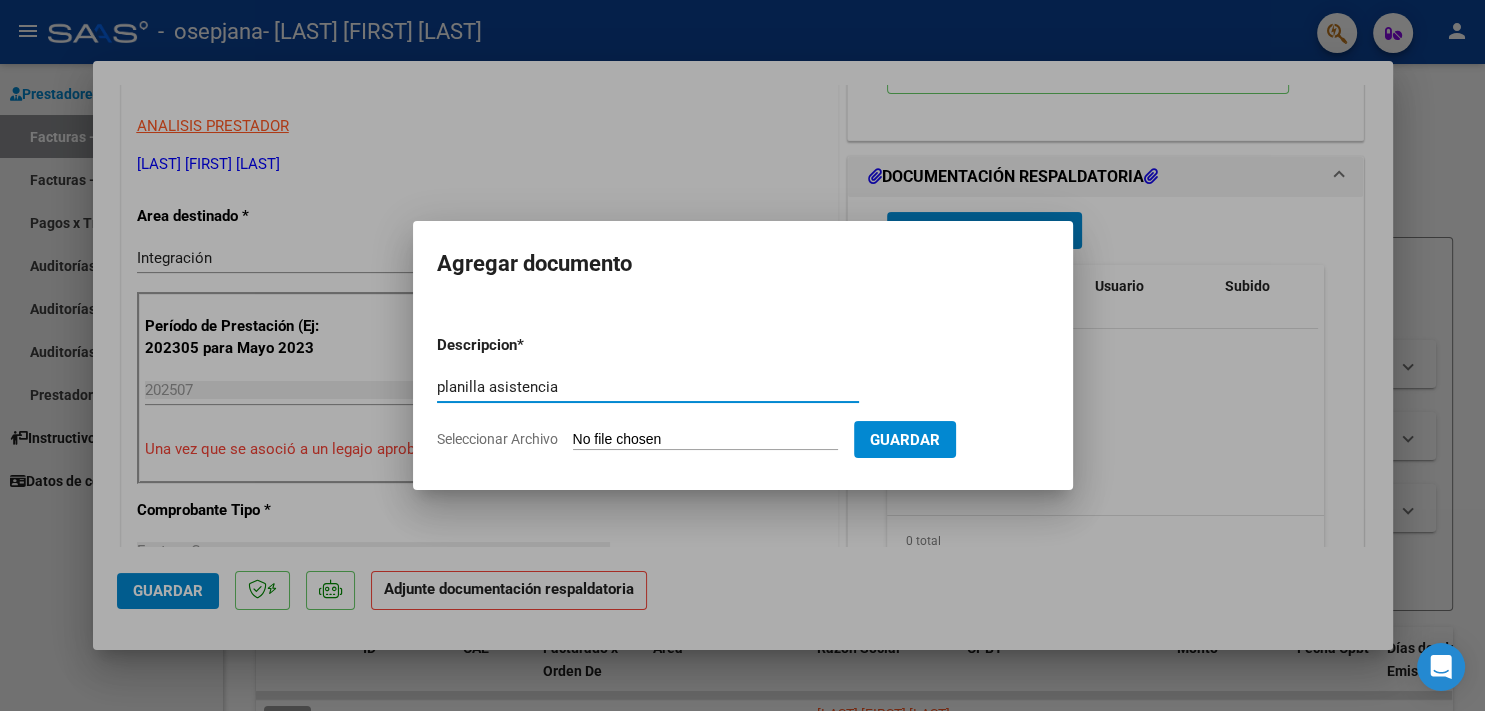 type on "planilla asistencia" 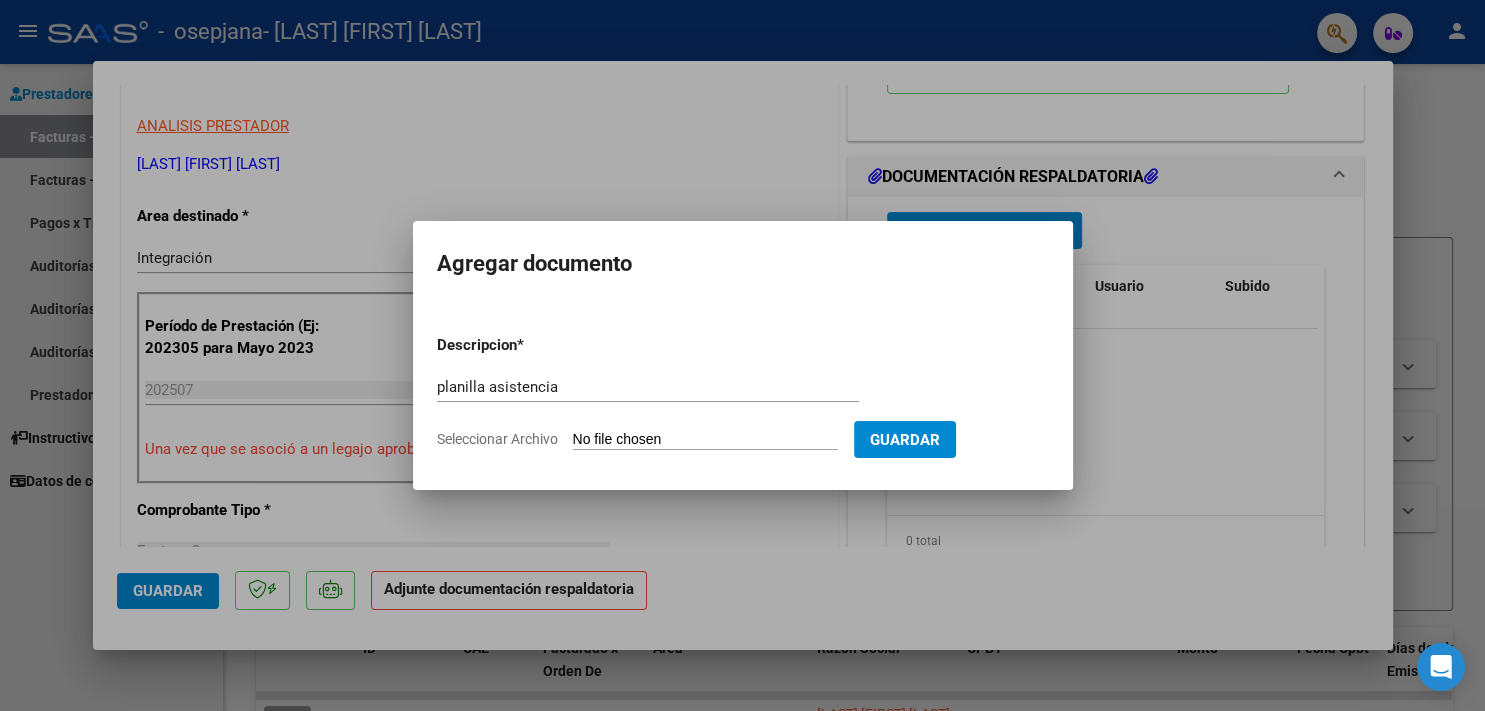 type on "C:\fakepath\asistencia [LAST] [FIRST] JULIO 2025.jpg" 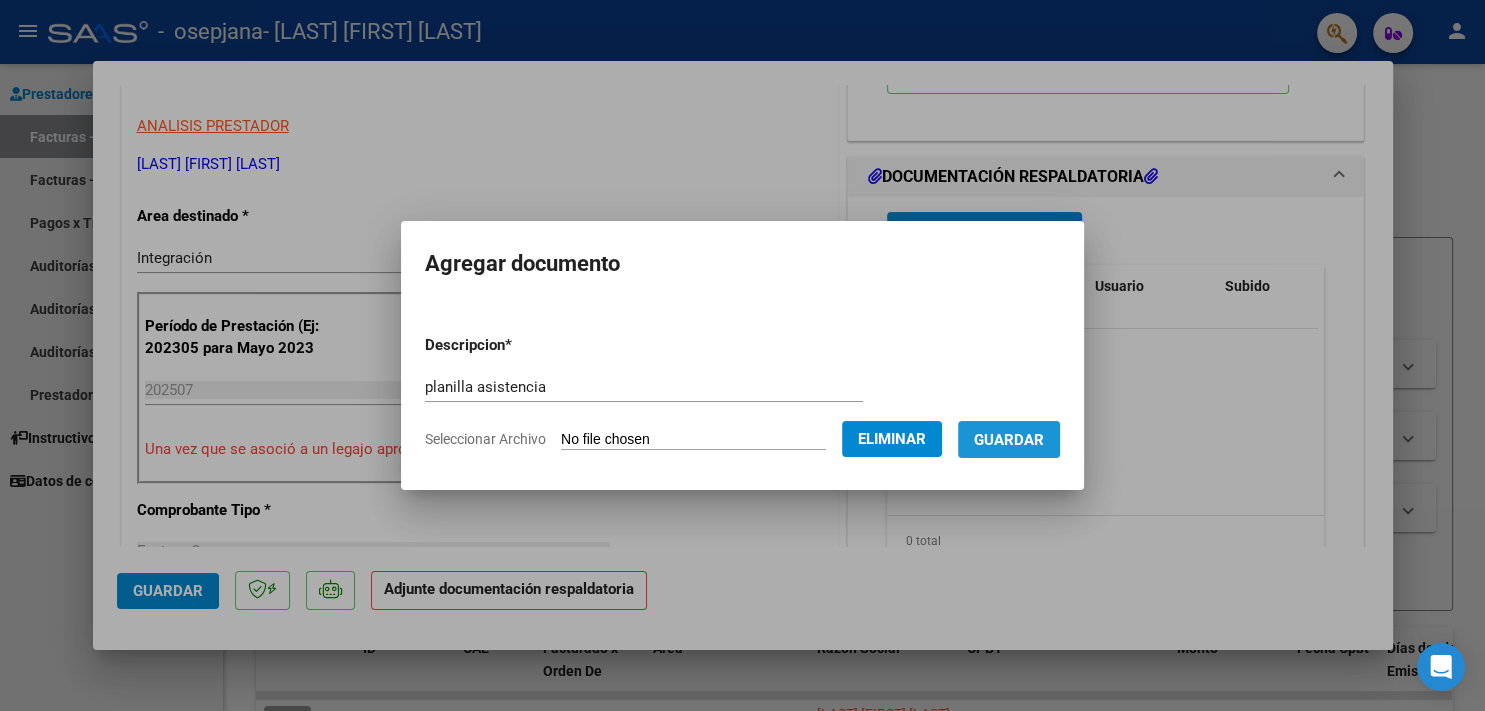 click on "Guardar" at bounding box center (1009, 440) 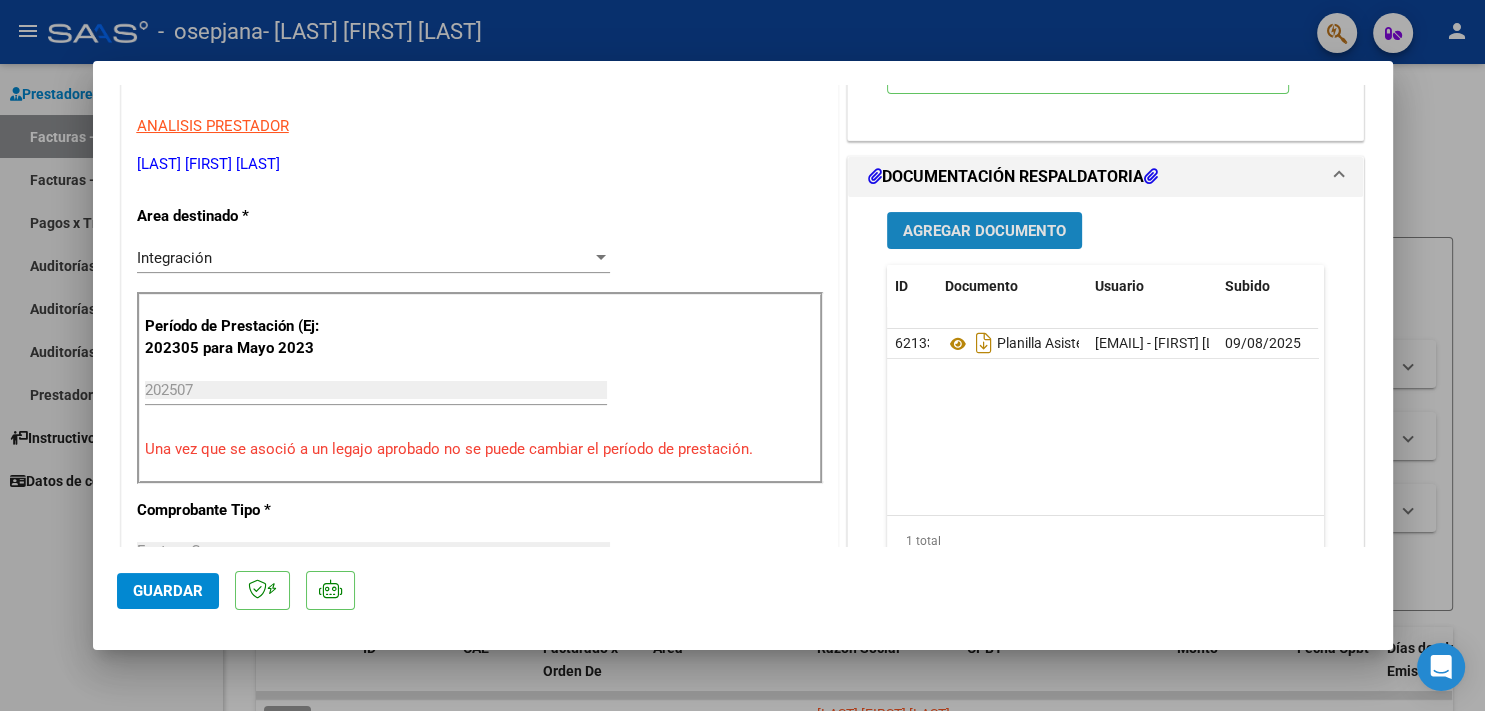click on "Agregar Documento" at bounding box center (984, 231) 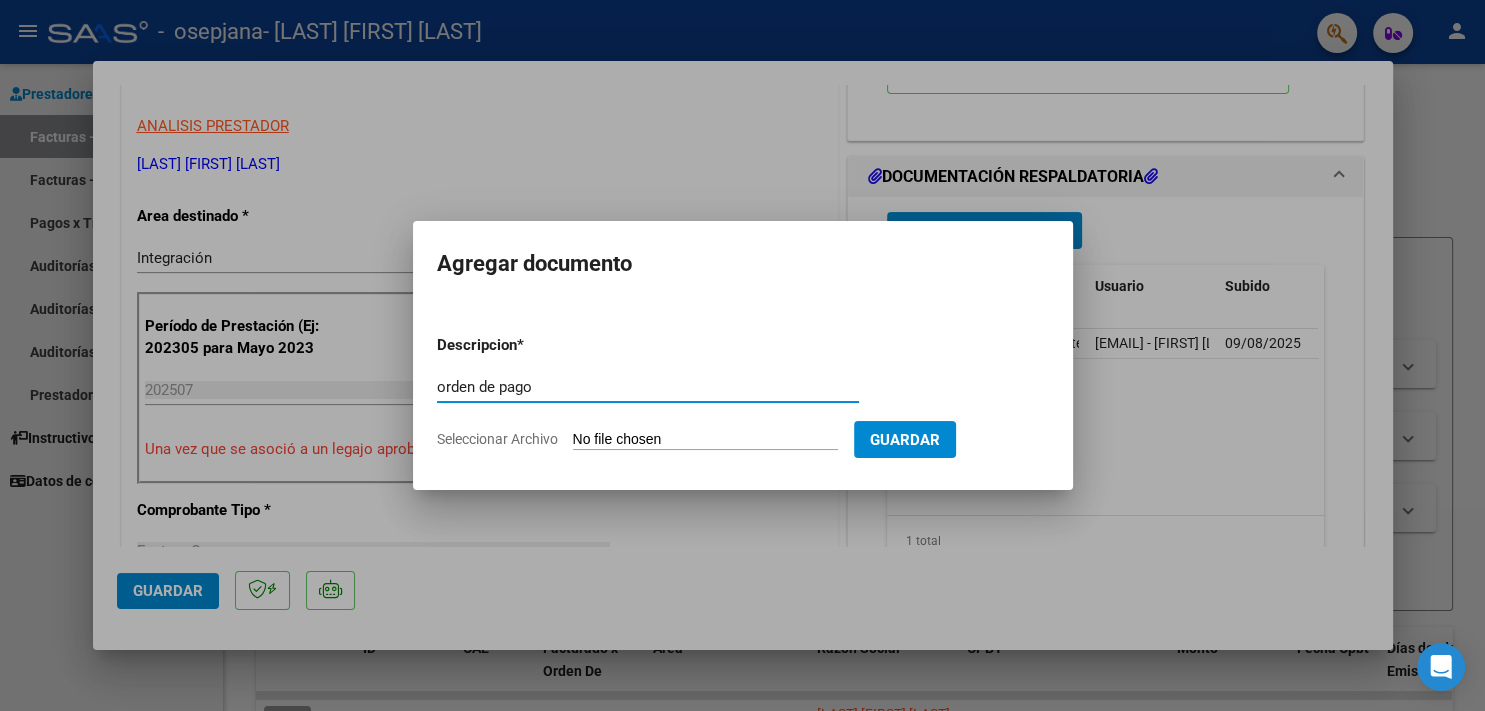 type on "orden de pago" 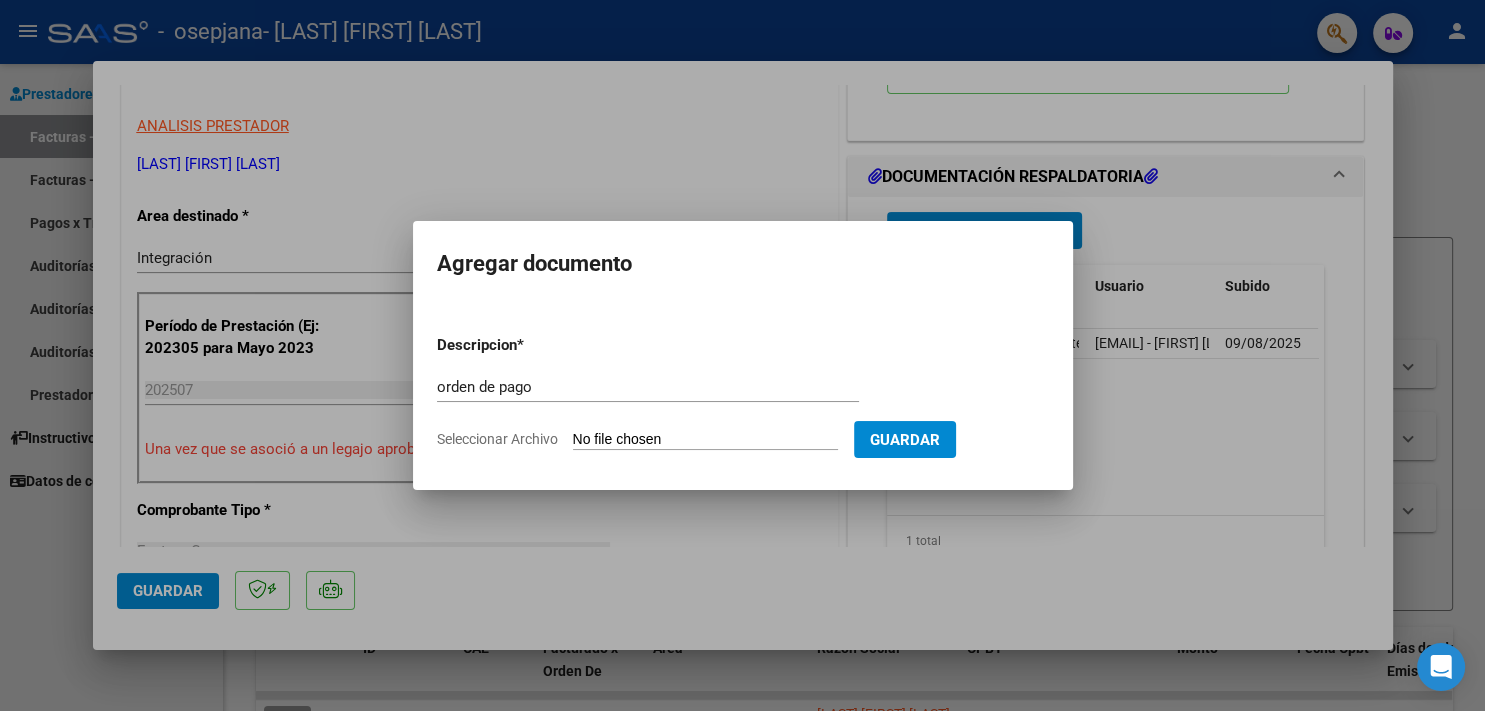 click on "Seleccionar Archivo" at bounding box center [705, 440] 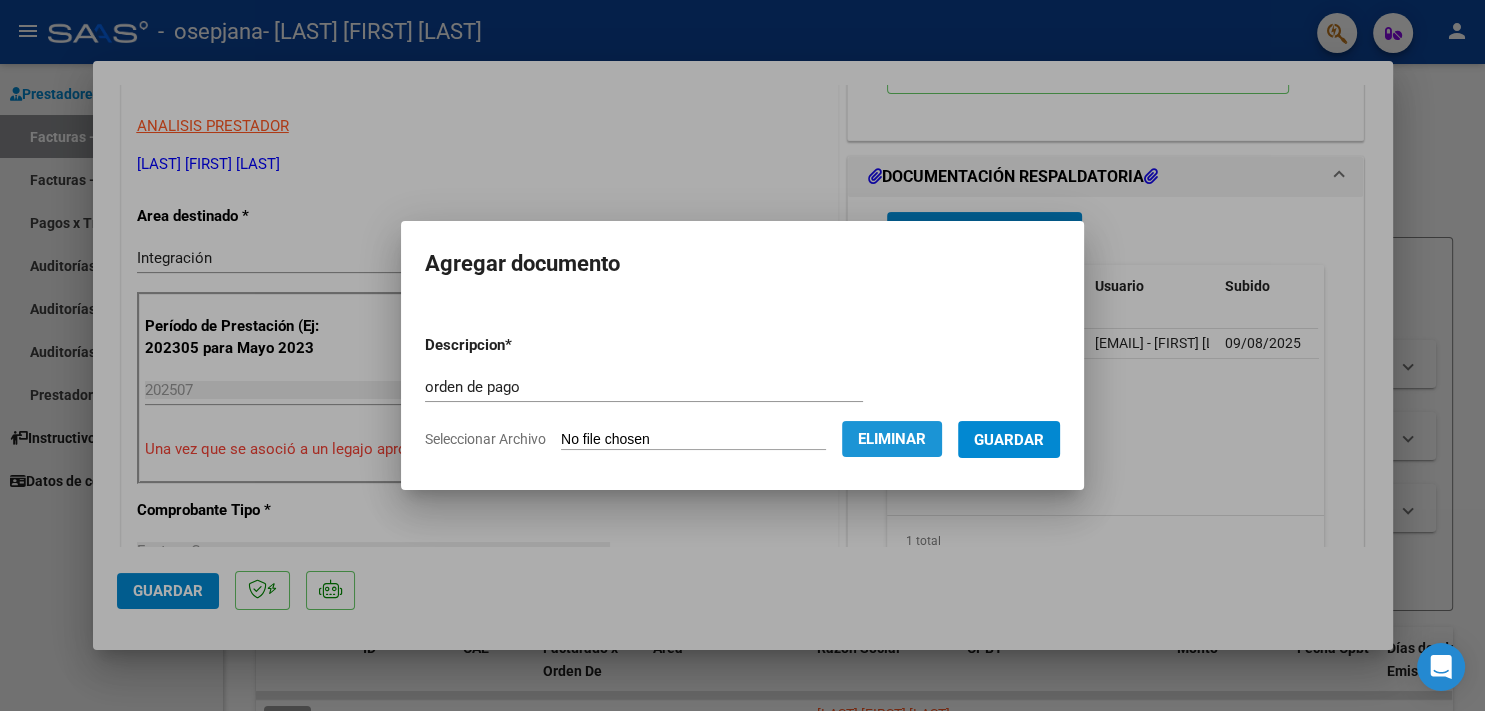 click on "Eliminar" 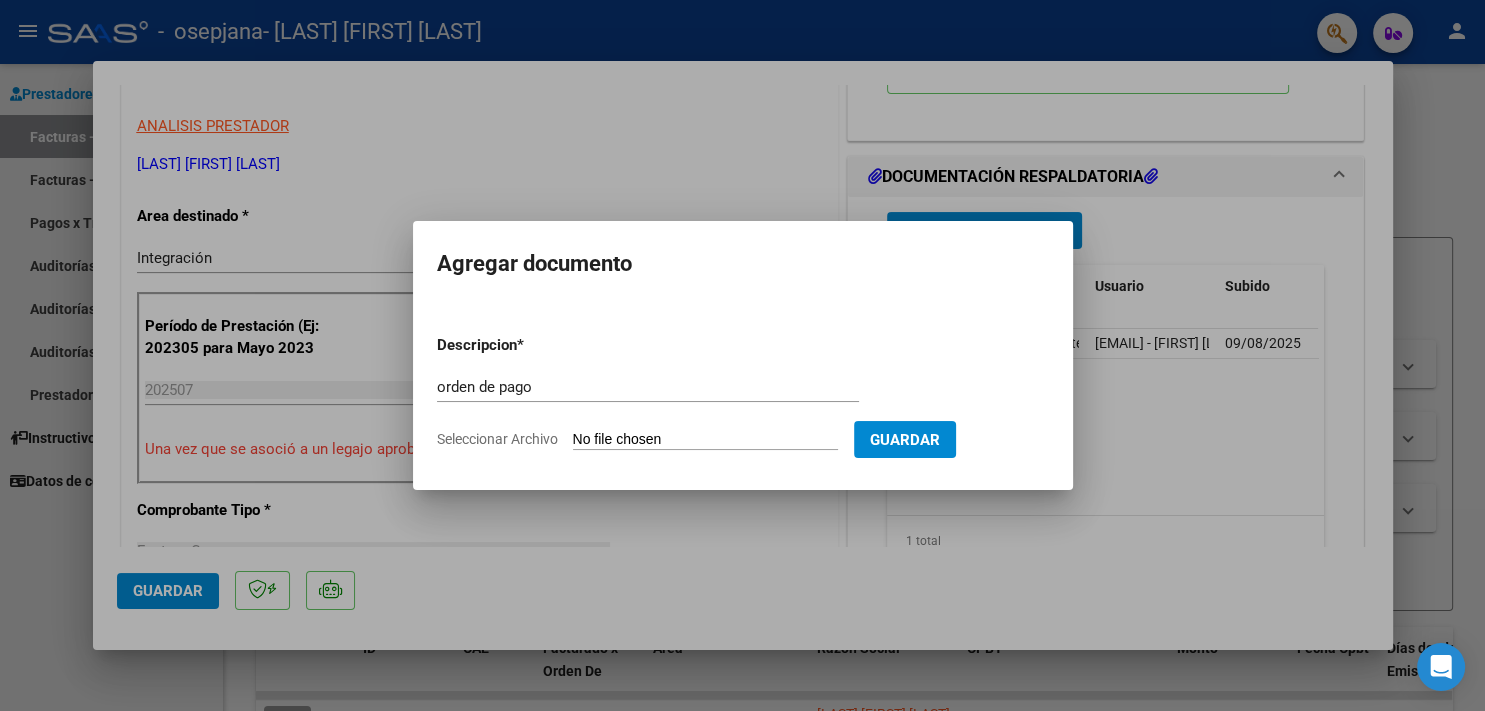 click on "Seleccionar Archivo" at bounding box center (705, 440) 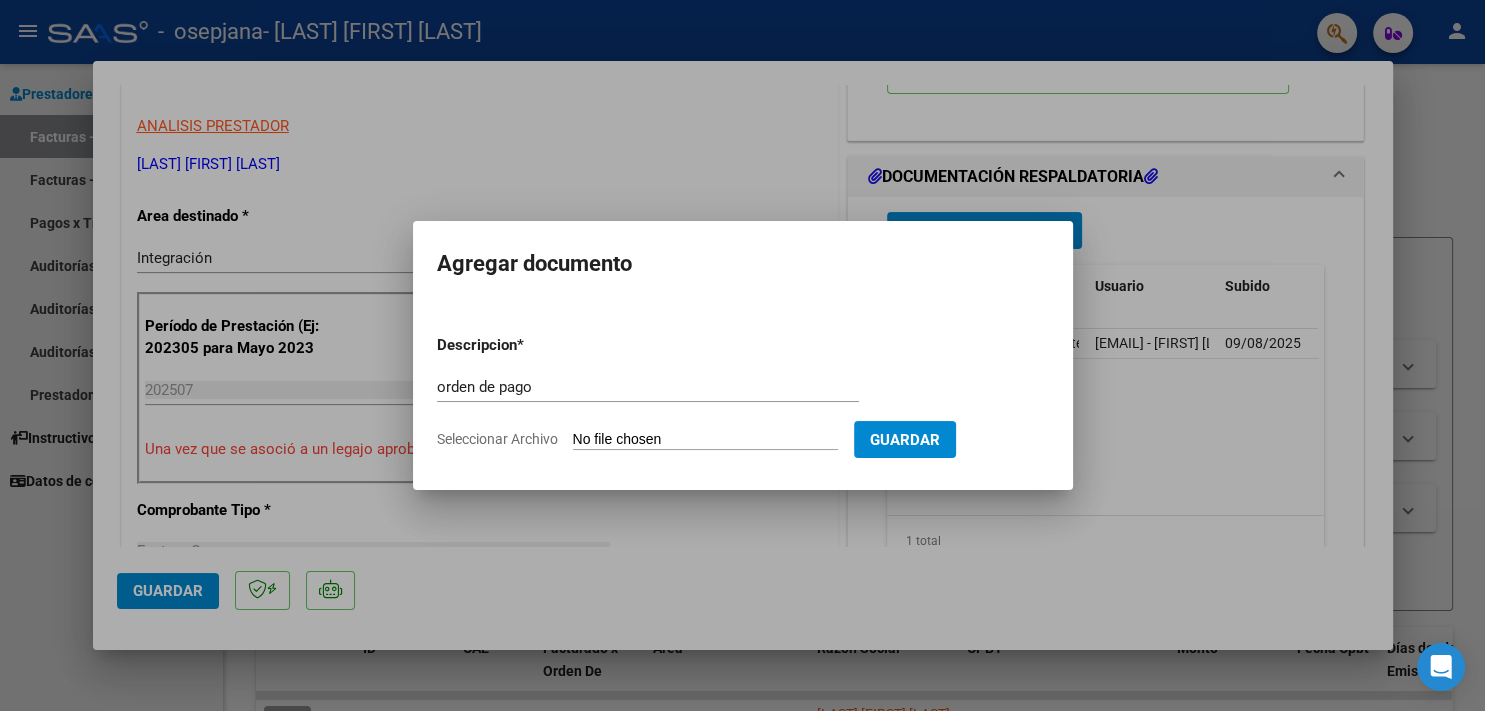 type on "C:\fakepath\OP 79711.pdf" 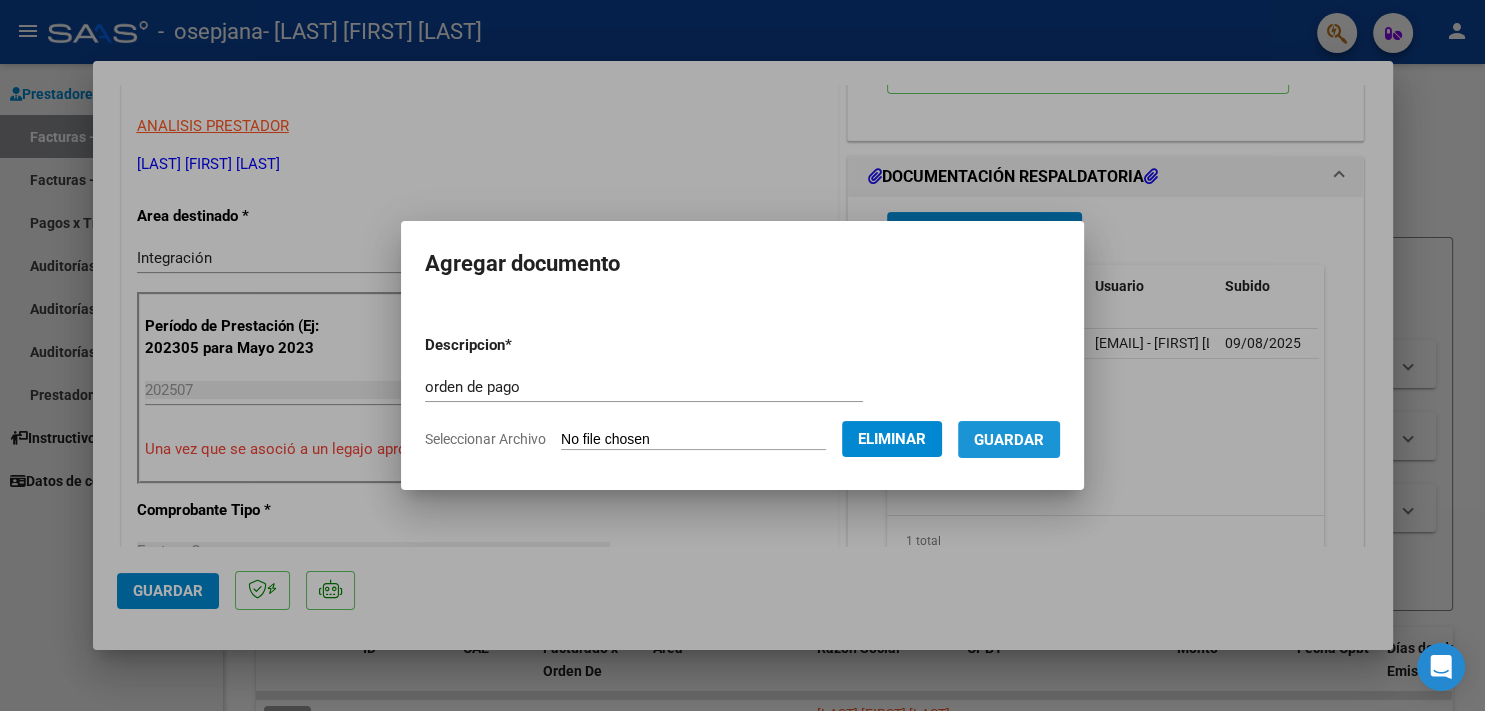 click on "Guardar" at bounding box center (1009, 439) 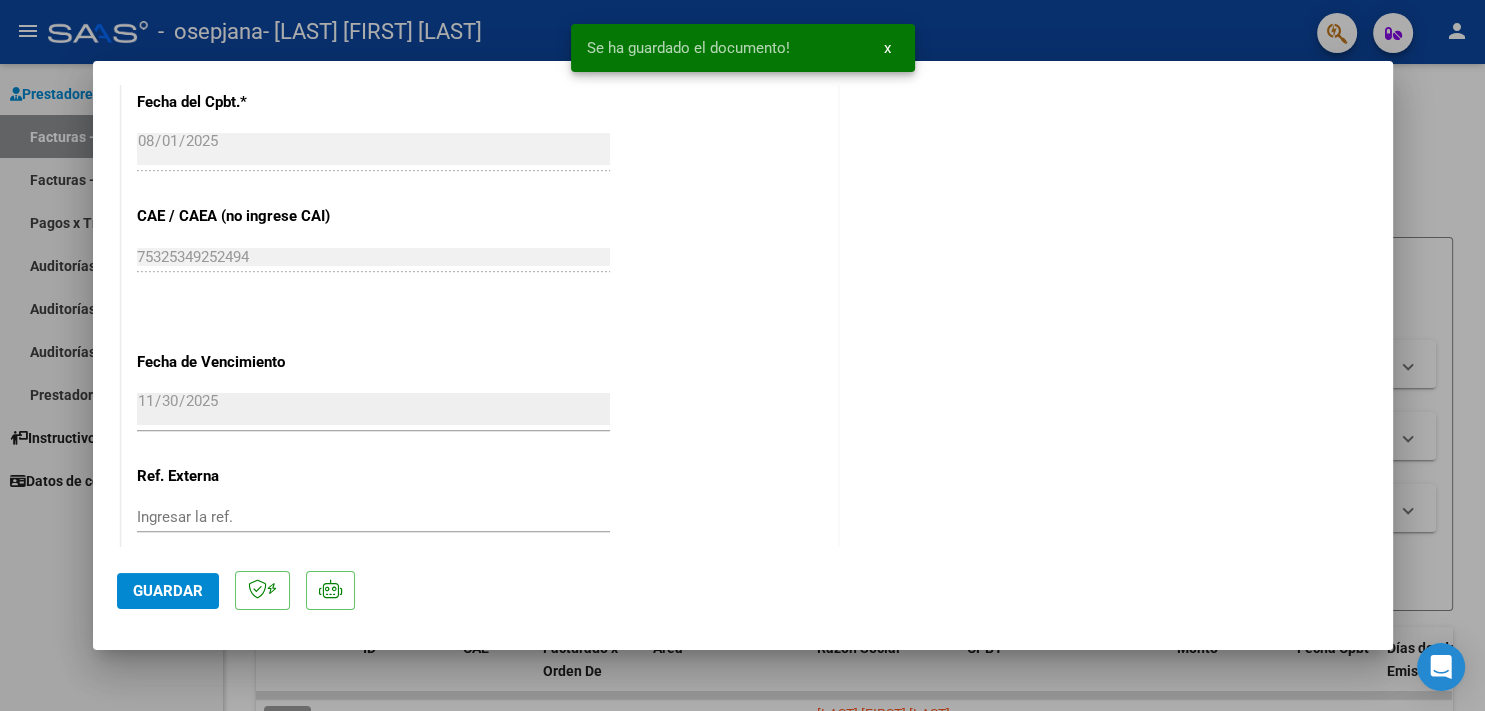 scroll, scrollTop: 1302, scrollLeft: 0, axis: vertical 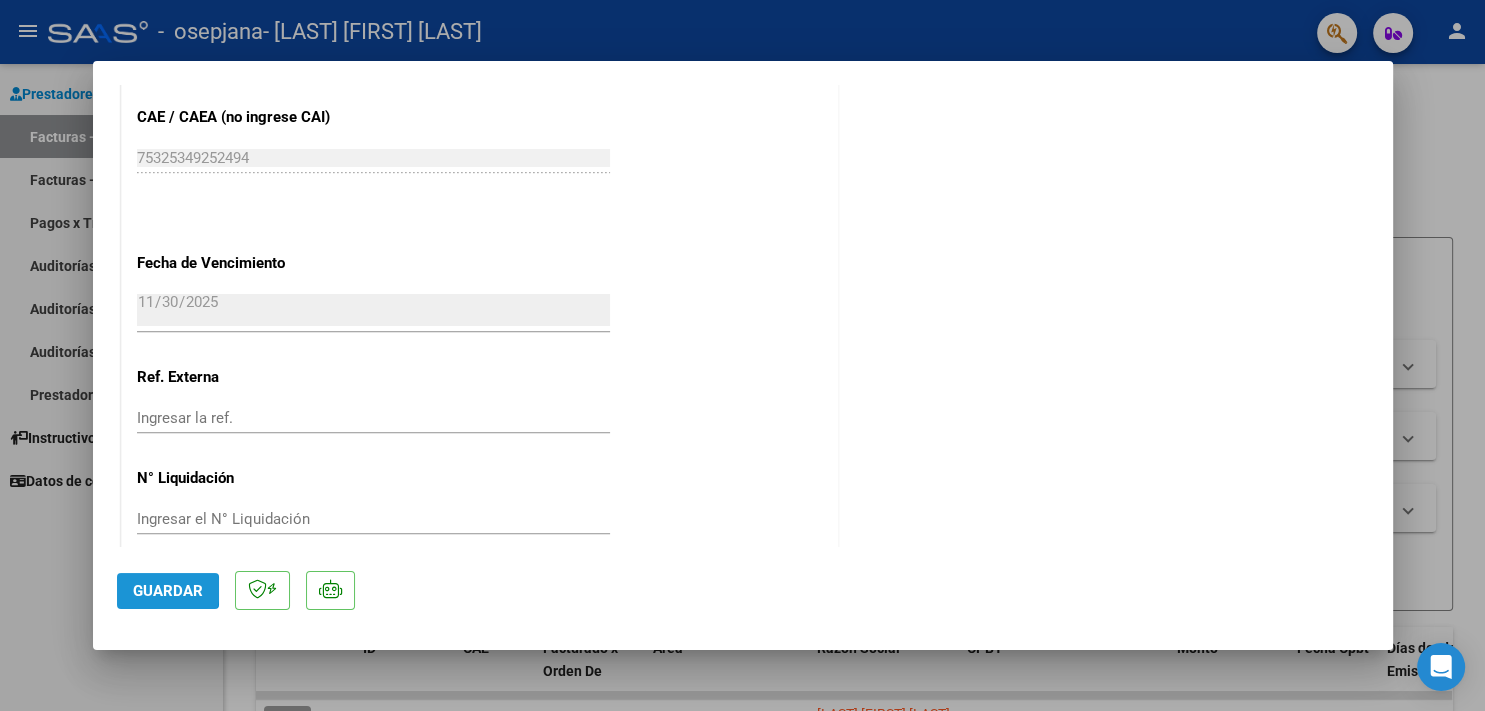 click on "Guardar" 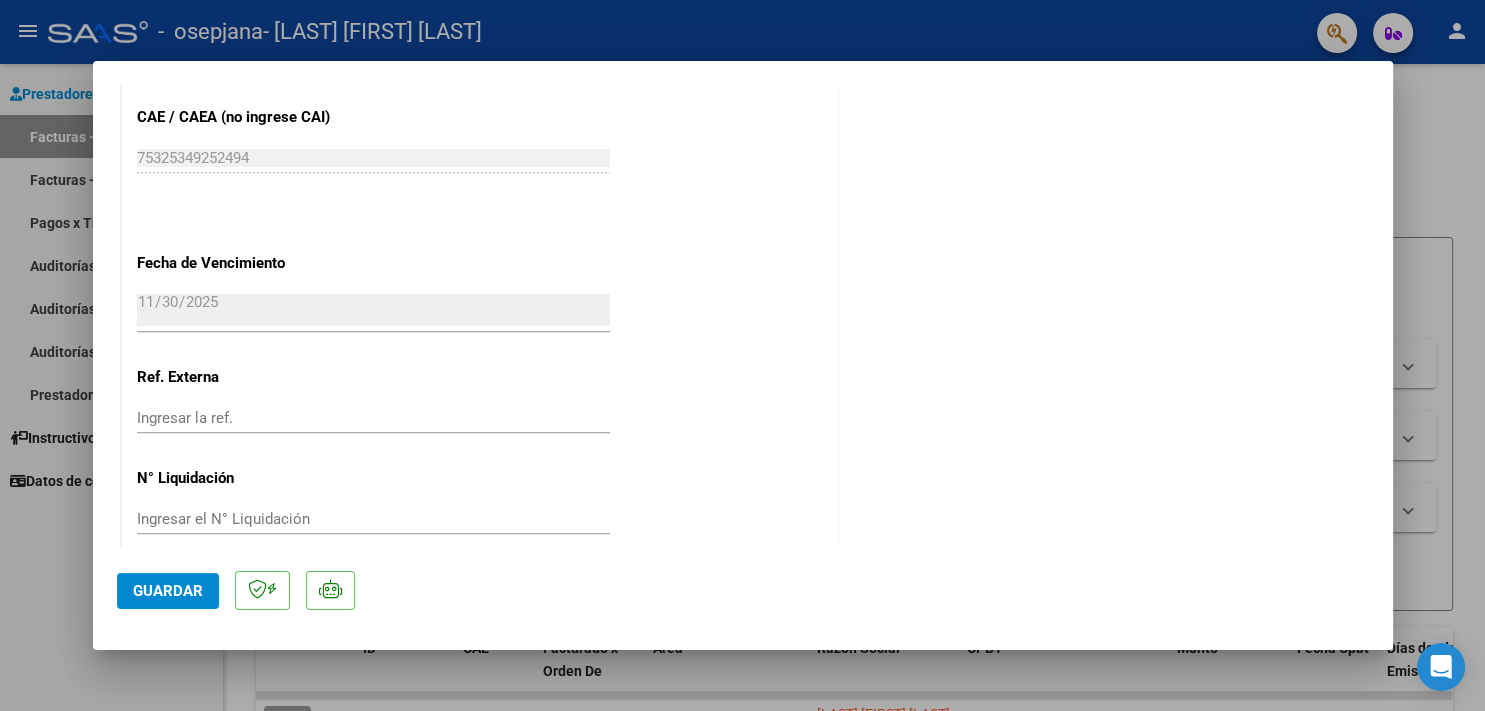 click at bounding box center [742, 355] 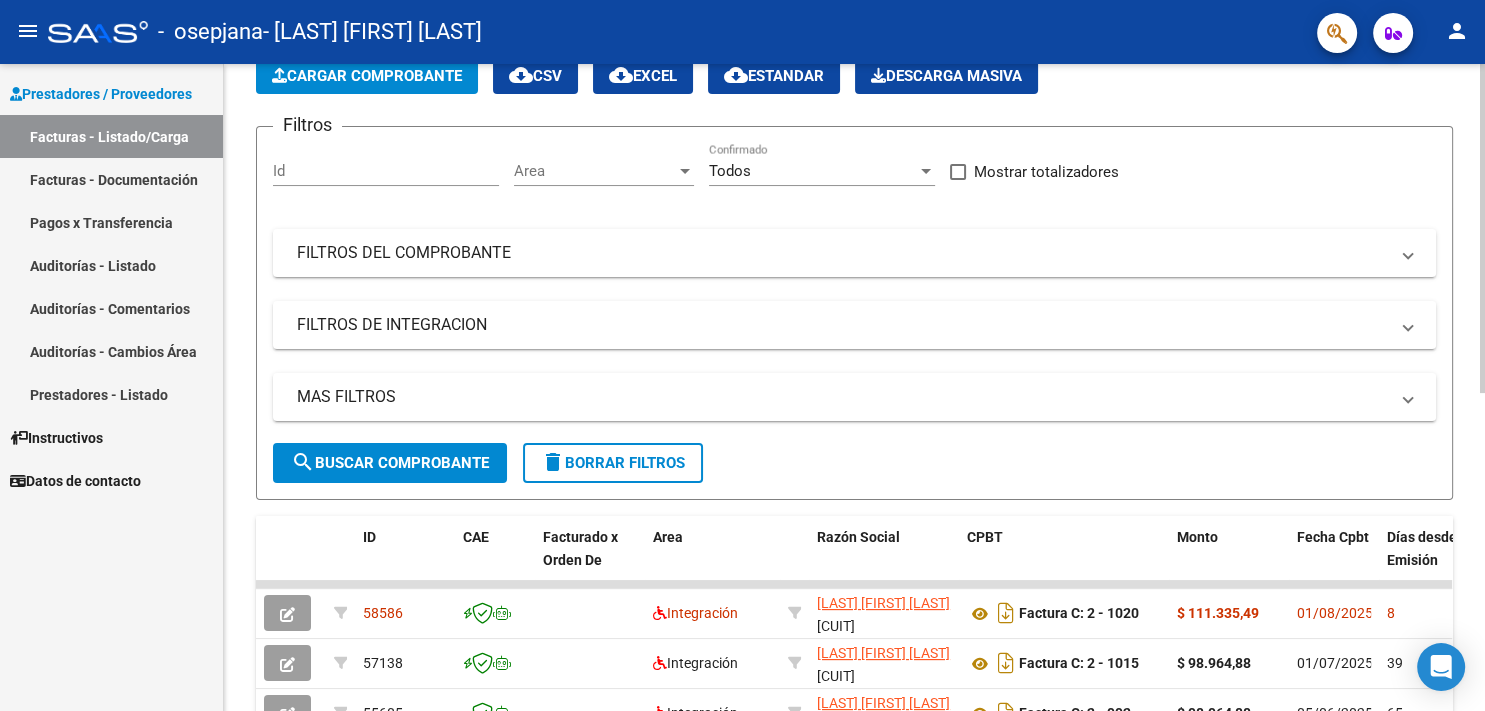 scroll, scrollTop: 122, scrollLeft: 0, axis: vertical 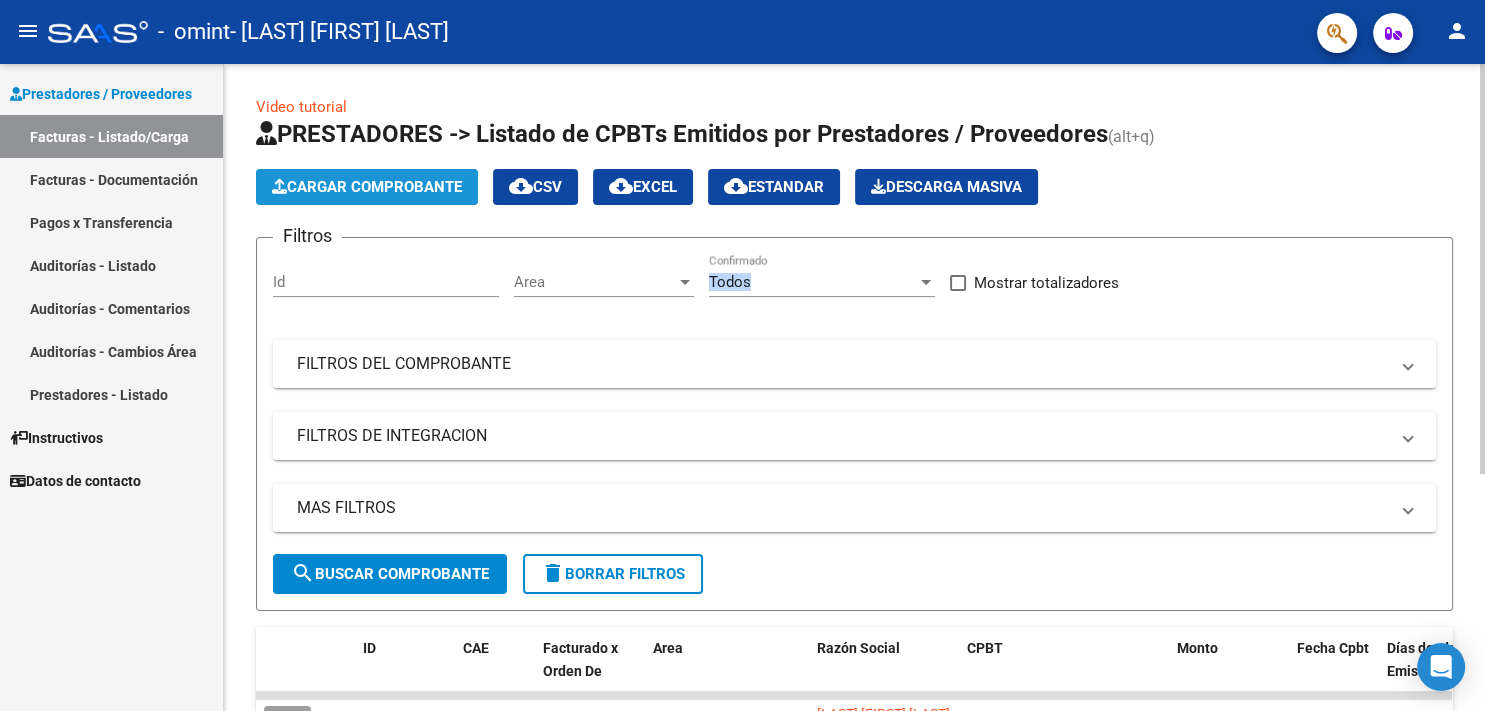 click on "Cargar Comprobante" 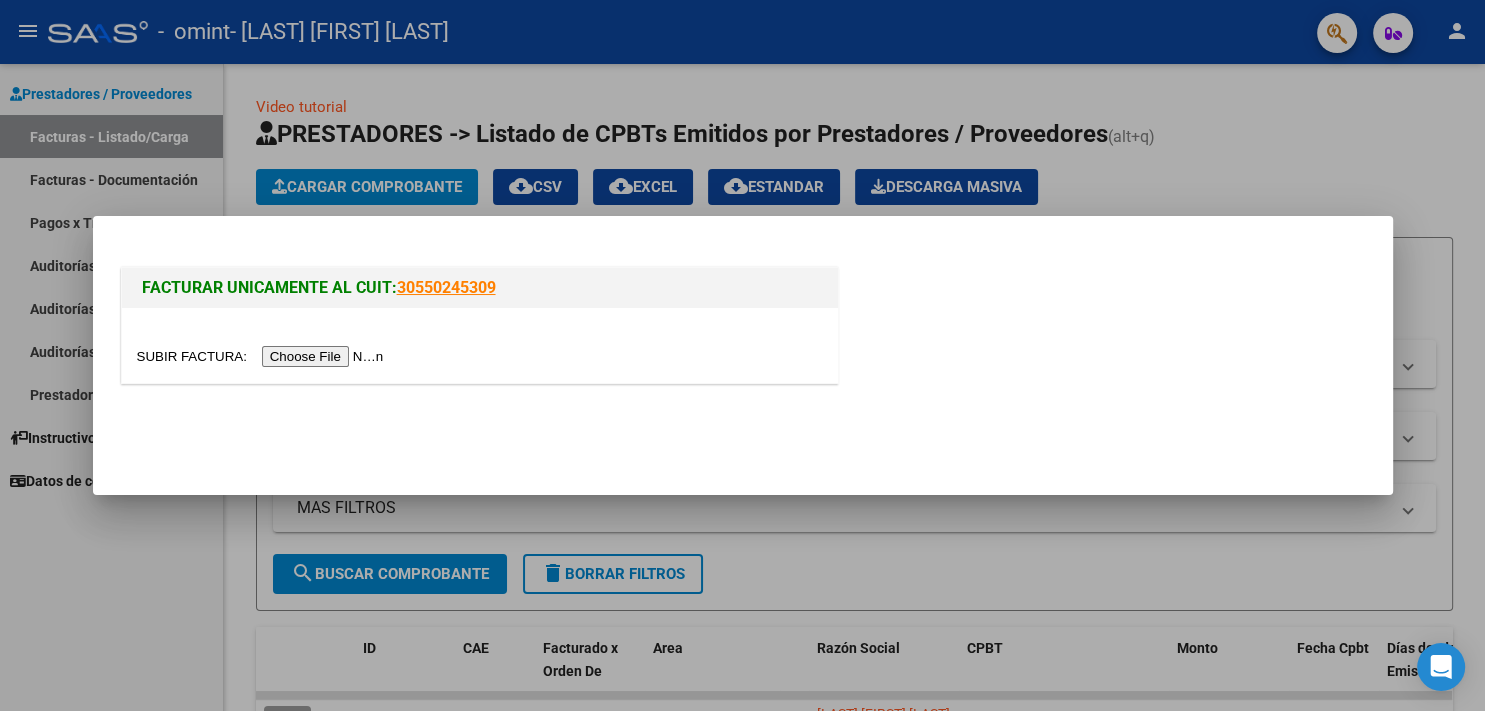 click 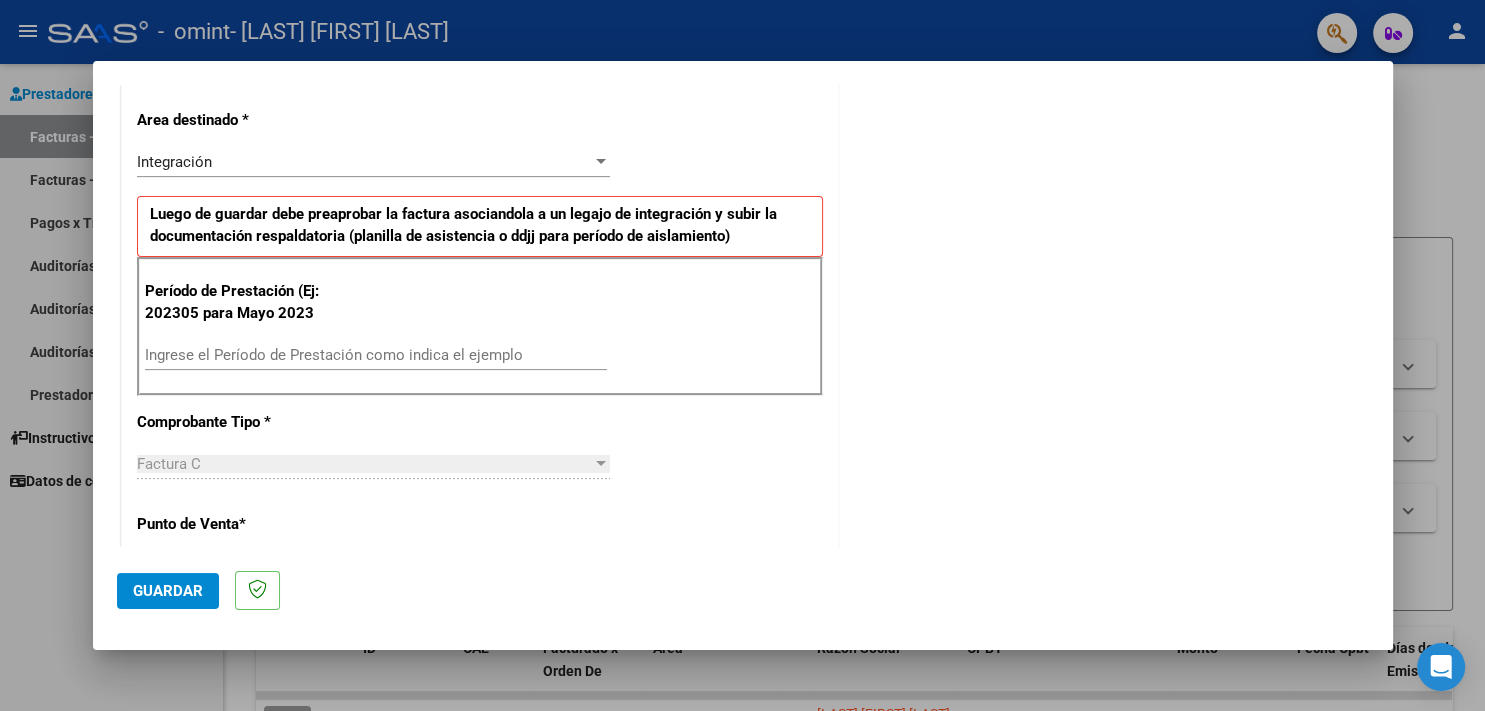 scroll, scrollTop: 459, scrollLeft: 0, axis: vertical 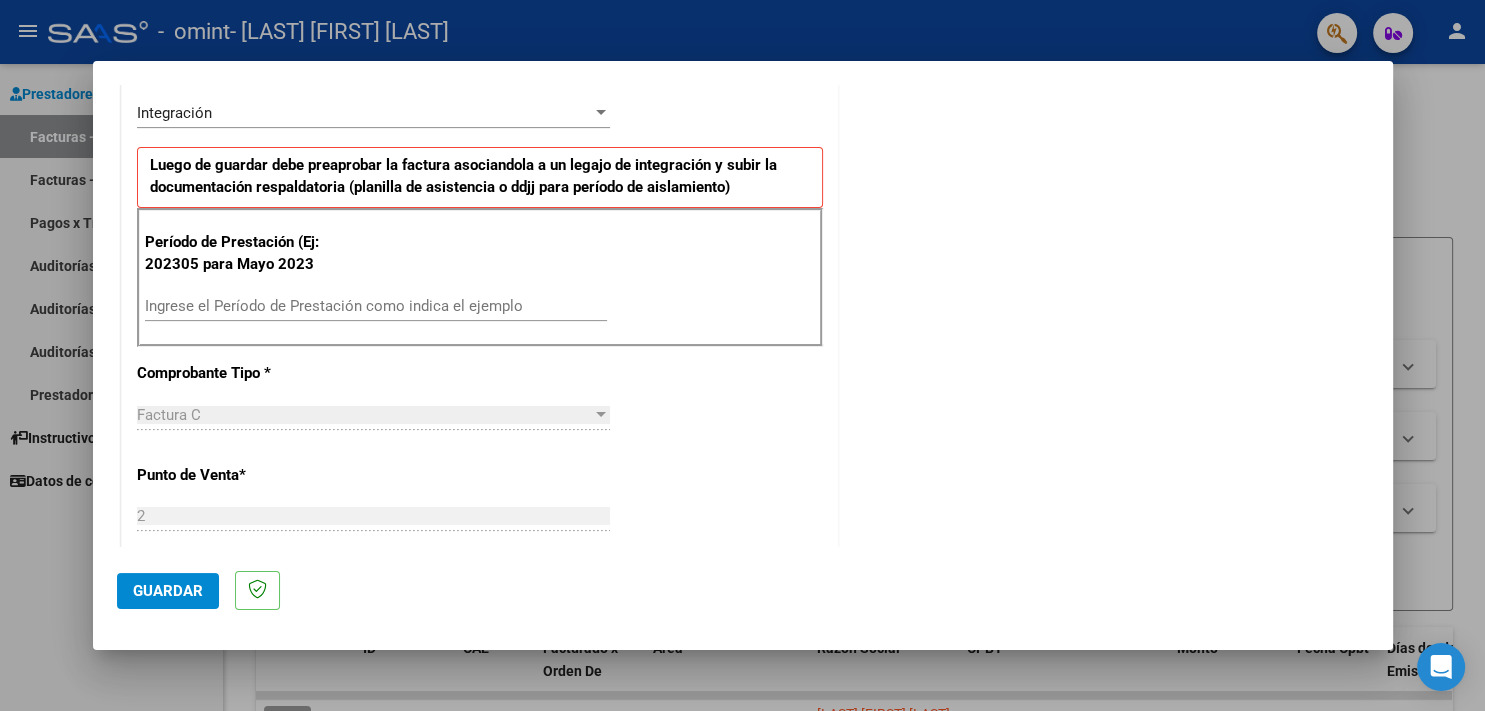 click on "Ingrese el Período de Prestación como indica el ejemplo" at bounding box center (376, 306) 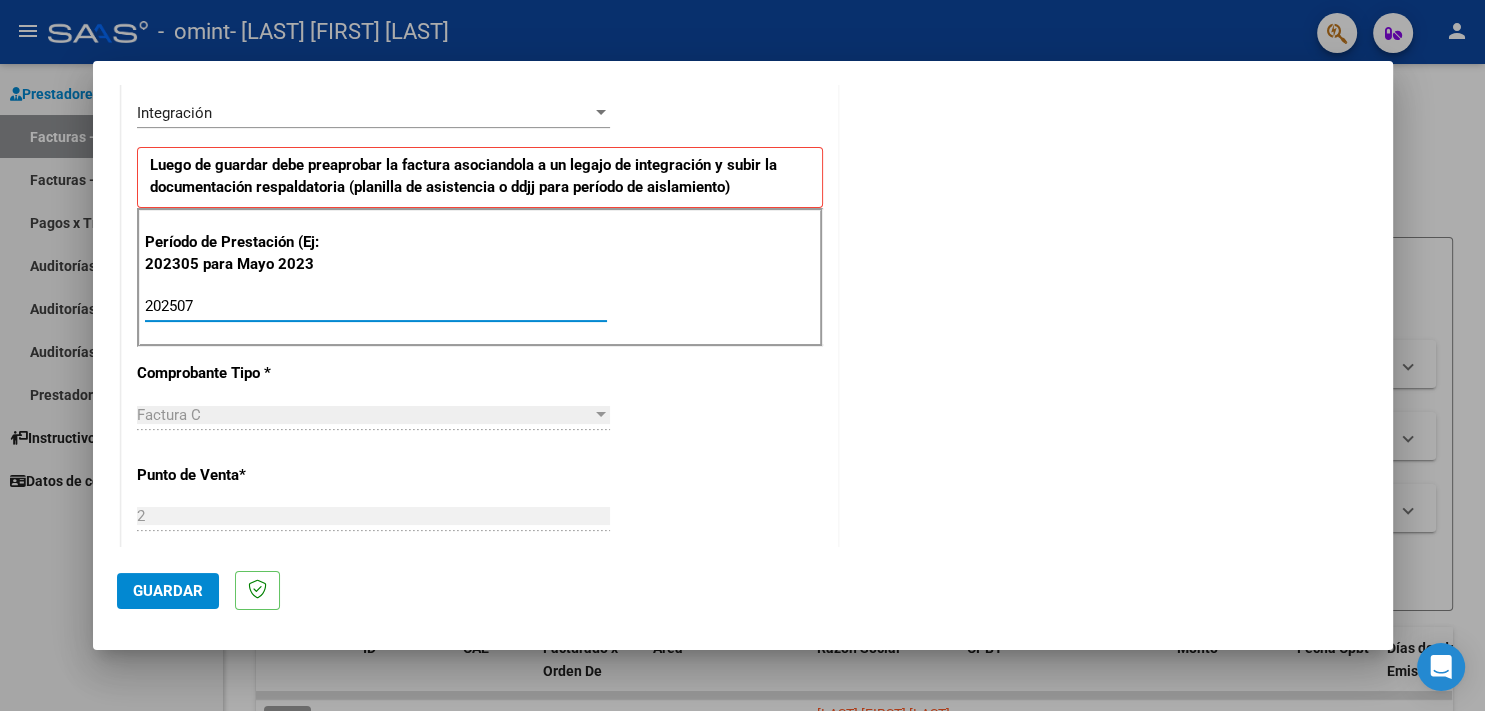 type on "202507" 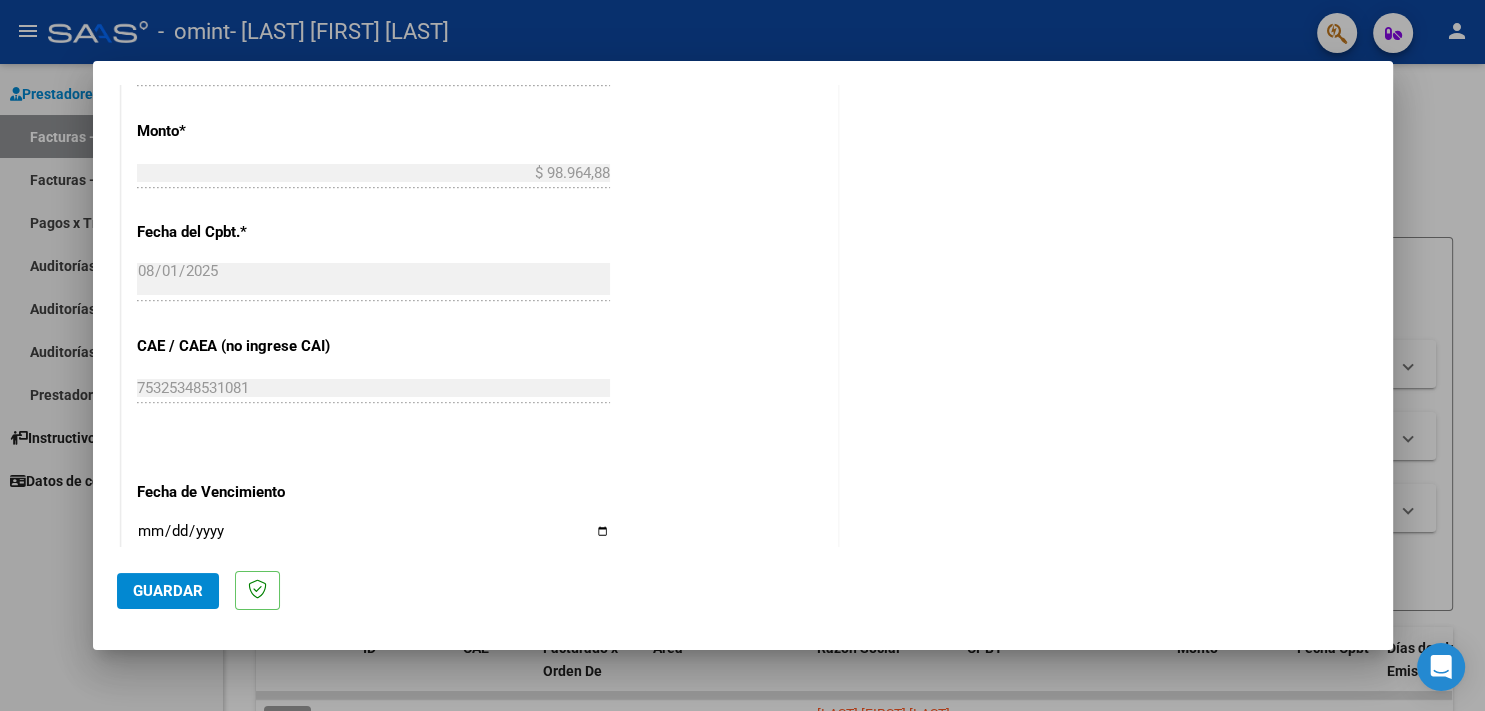 scroll, scrollTop: 1010, scrollLeft: 0, axis: vertical 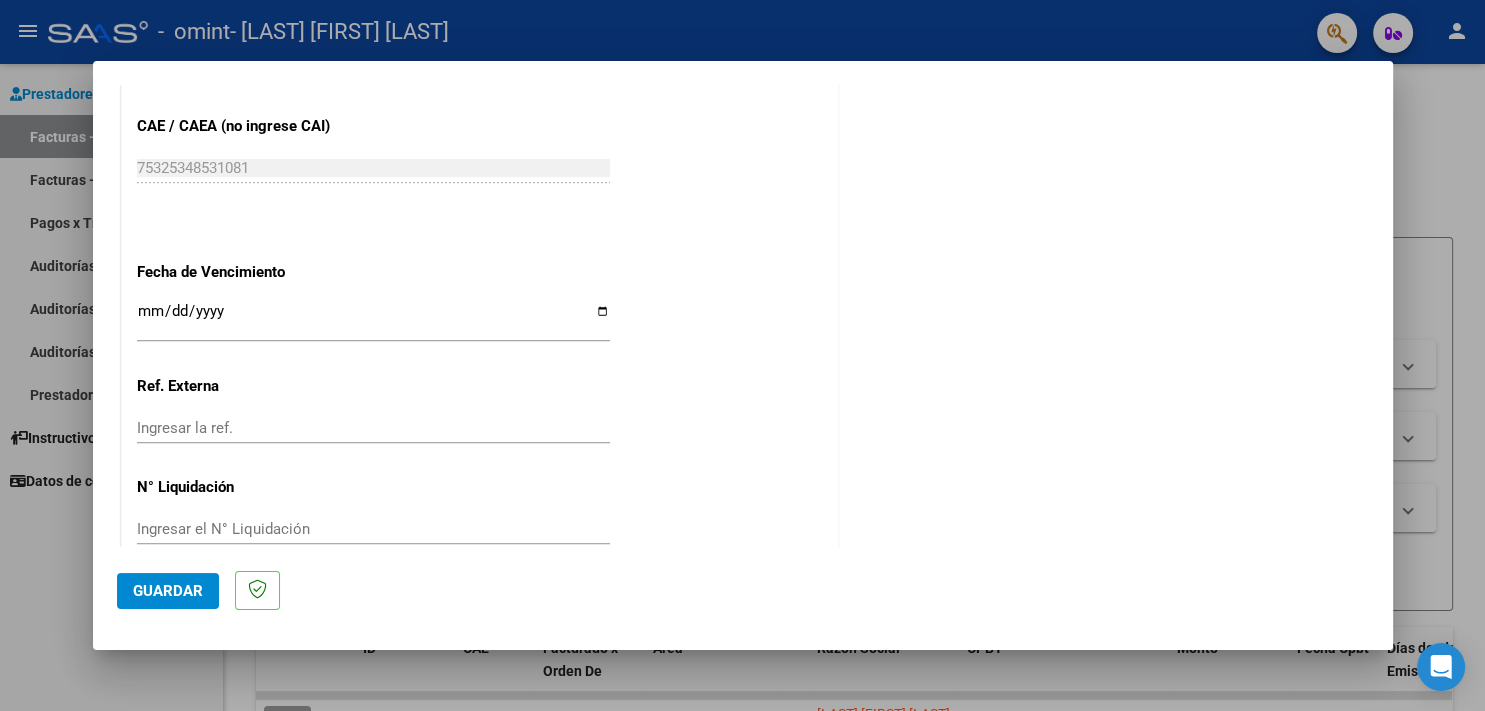 click on "Ingresar la fecha" at bounding box center (373, 319) 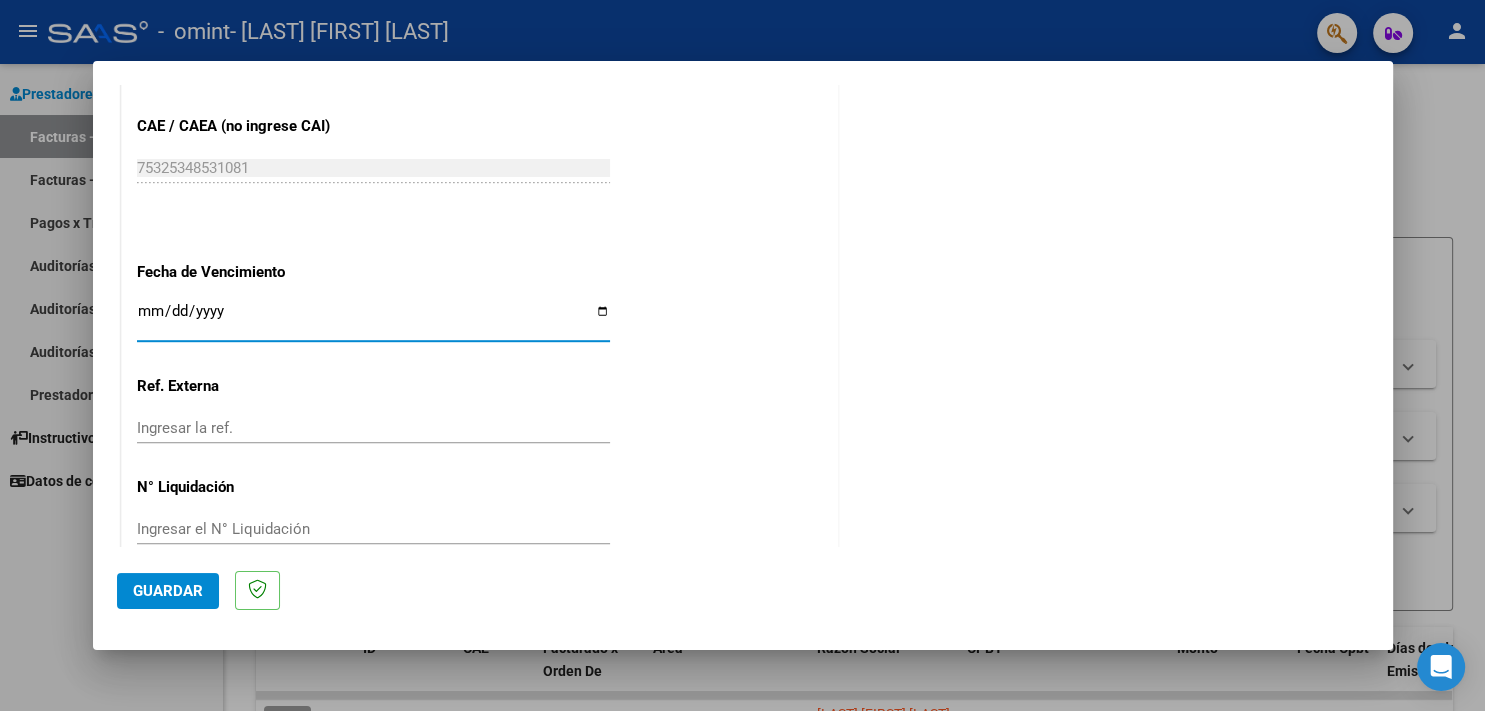type on "2025-11-30" 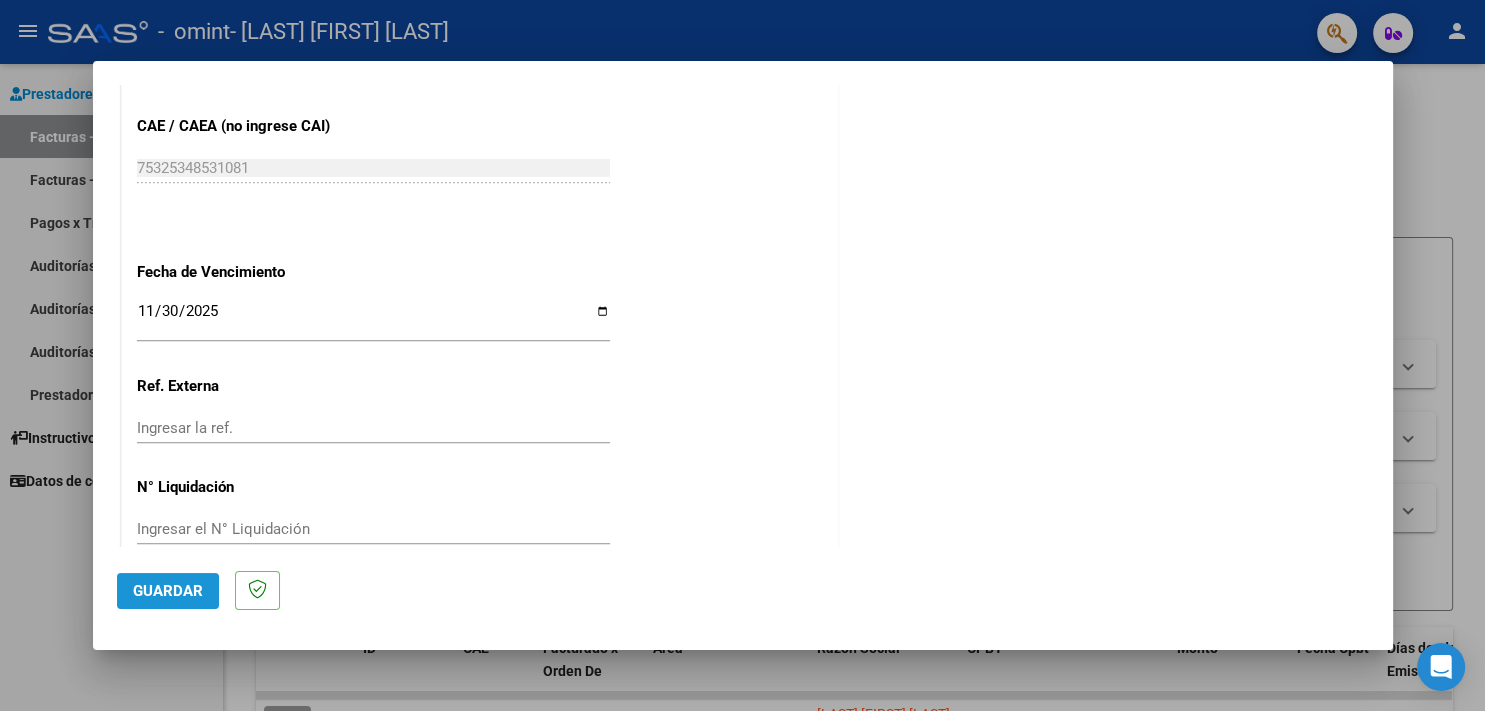 click on "Guardar" 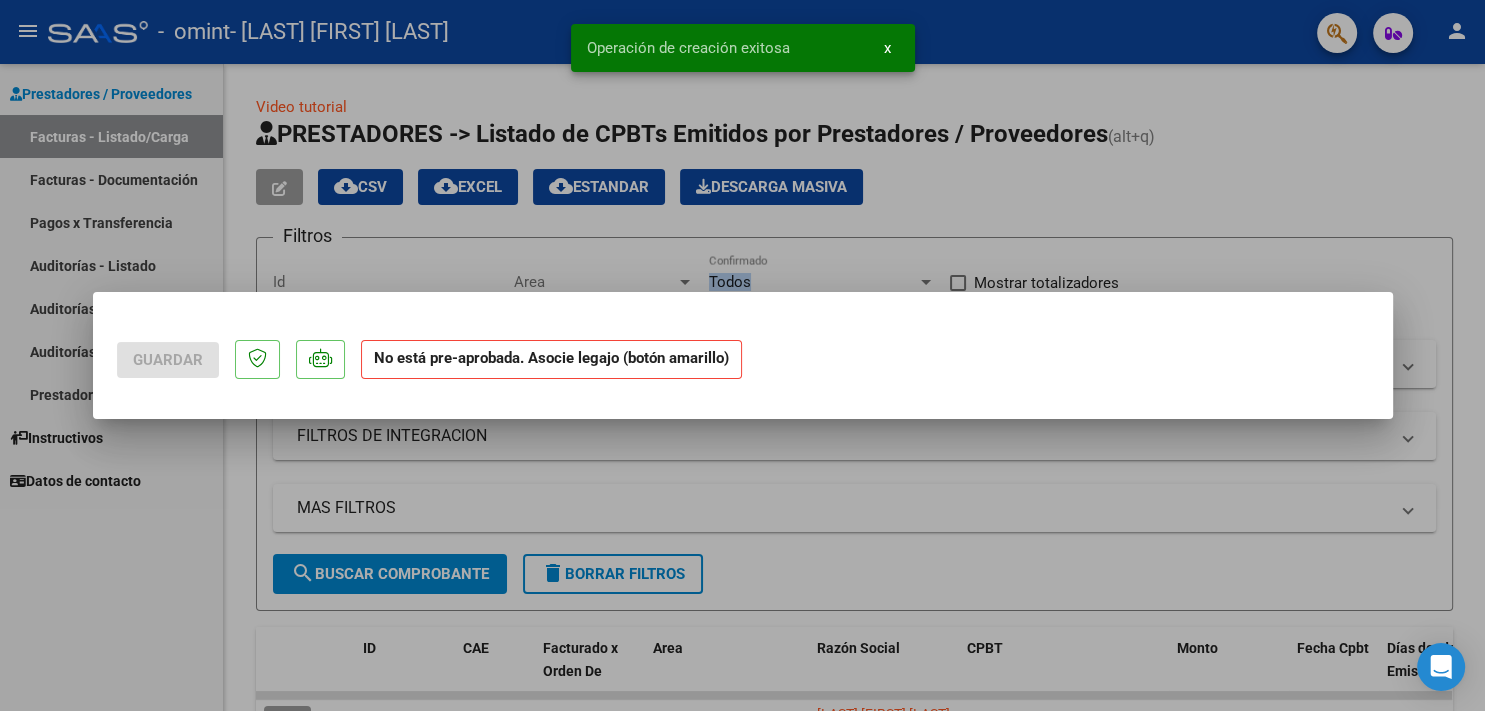 scroll, scrollTop: 0, scrollLeft: 0, axis: both 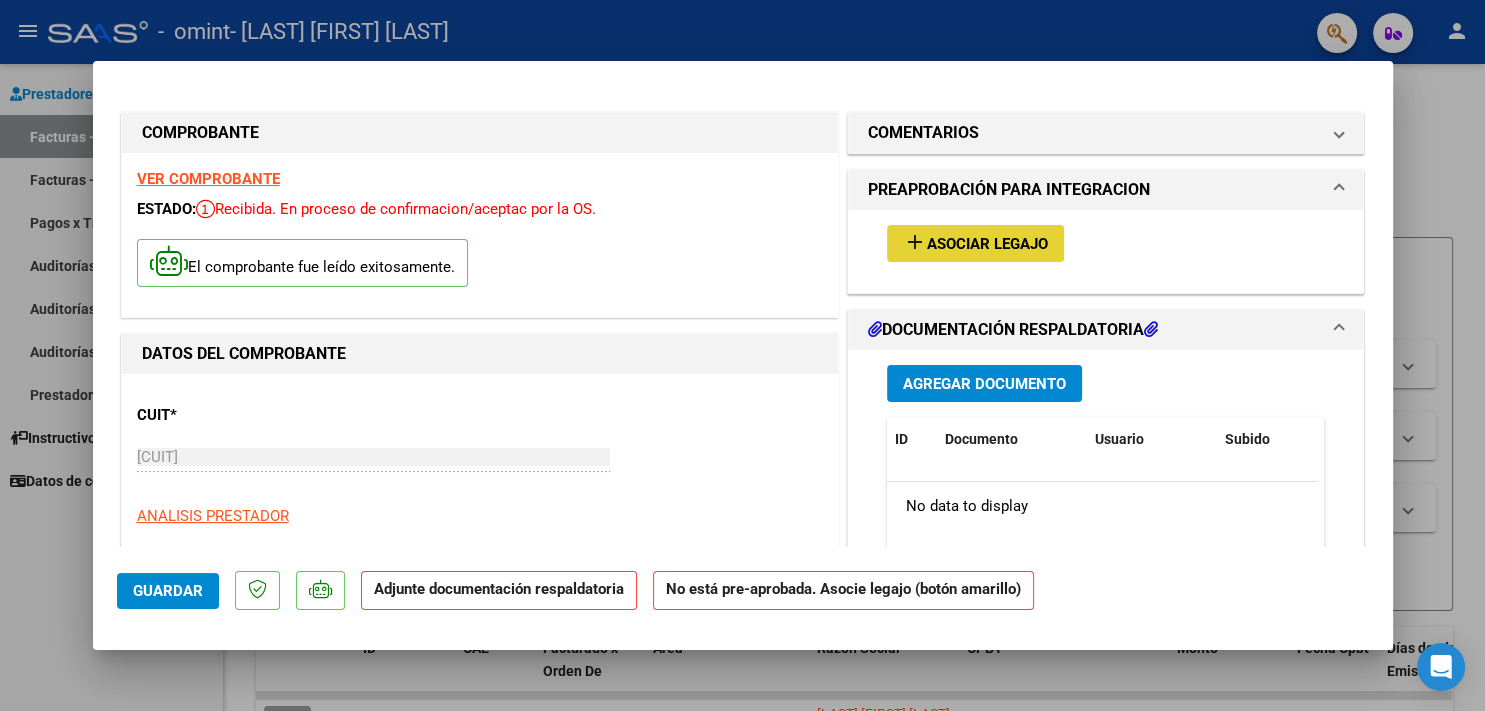 click on "Asociar Legajo" at bounding box center [987, 244] 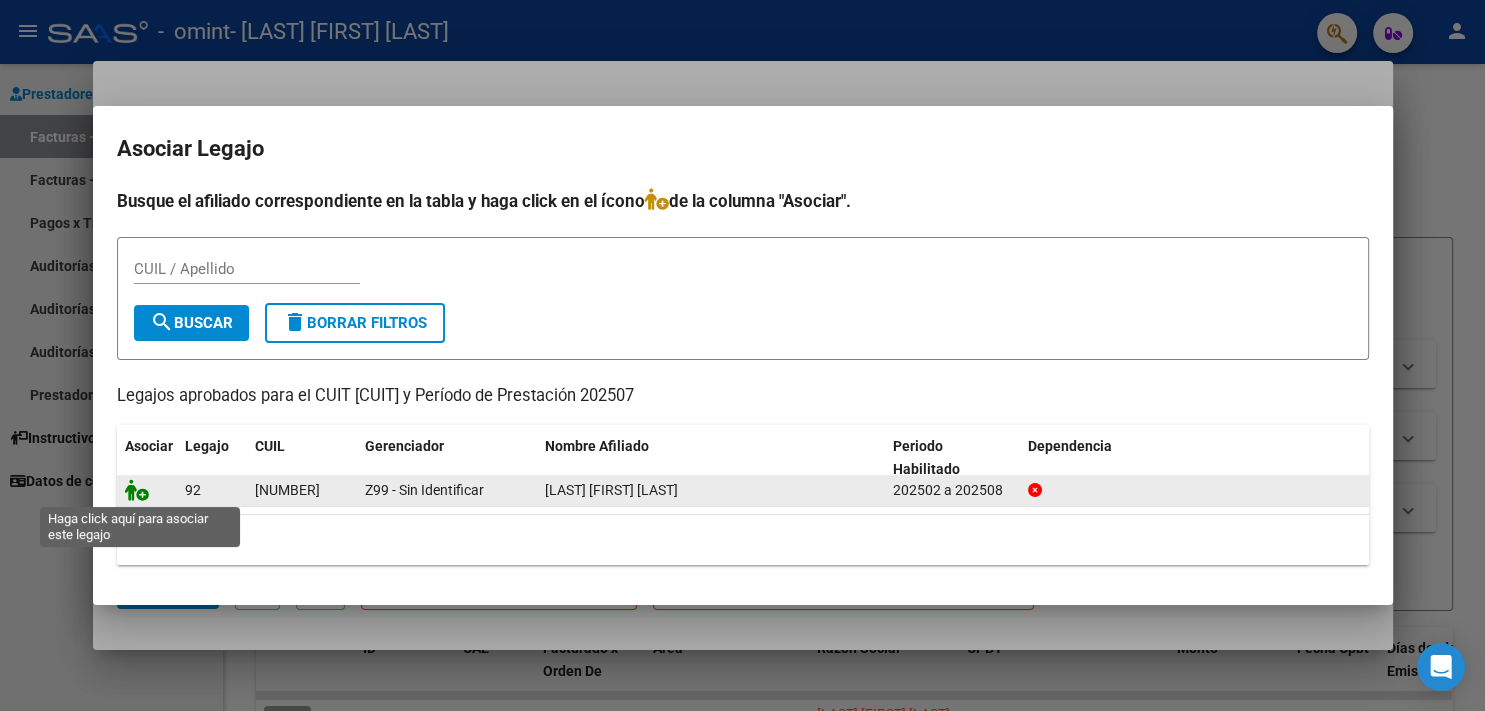 click 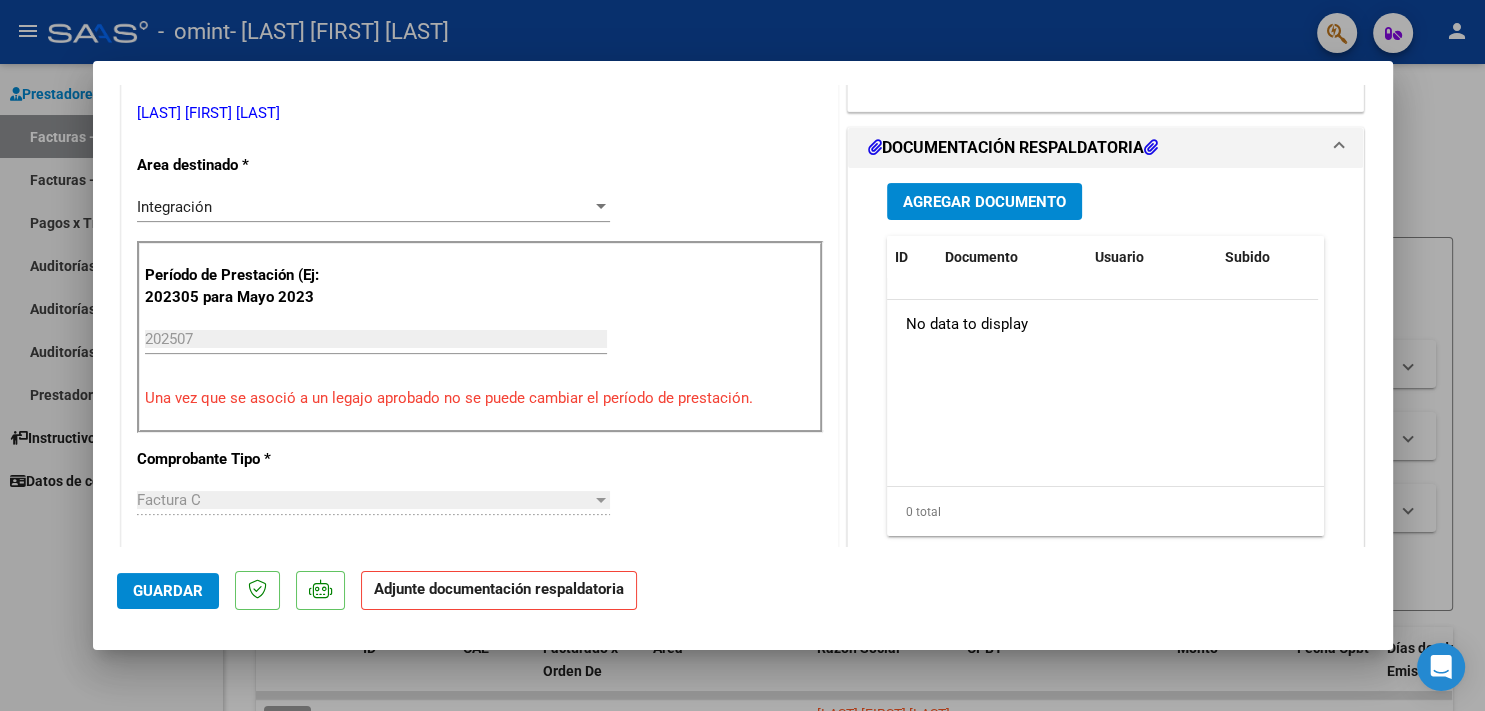 scroll, scrollTop: 444, scrollLeft: 0, axis: vertical 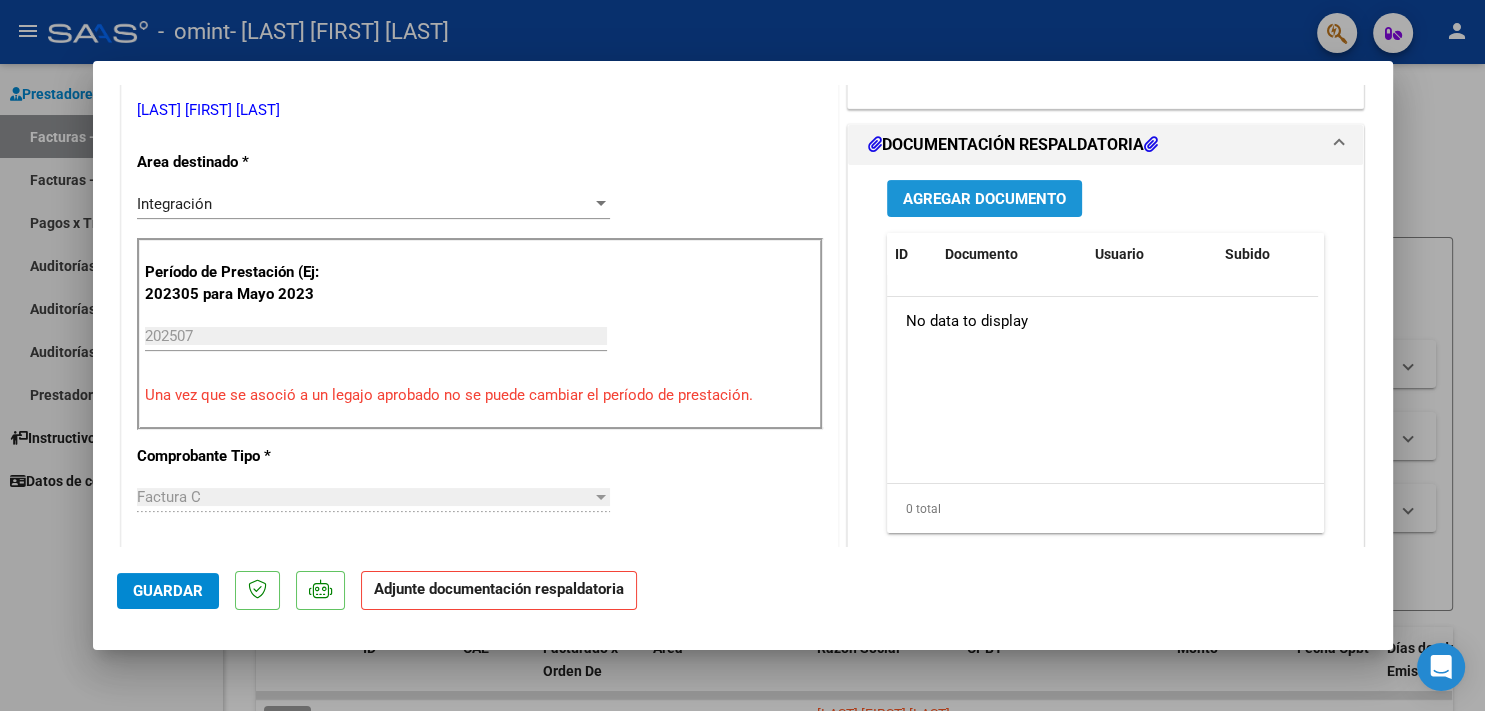 click on "Agregar Documento" at bounding box center [984, 199] 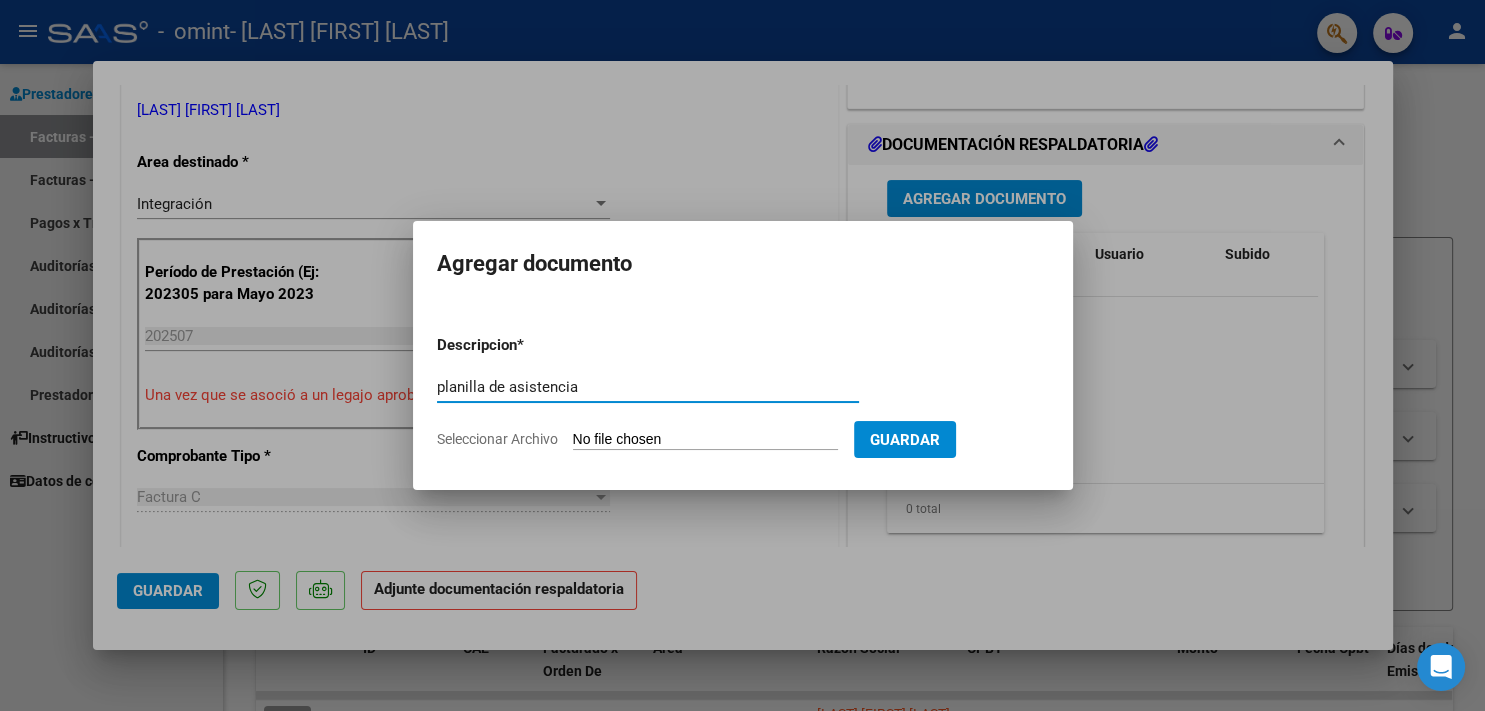 type on "planilla de asistencia" 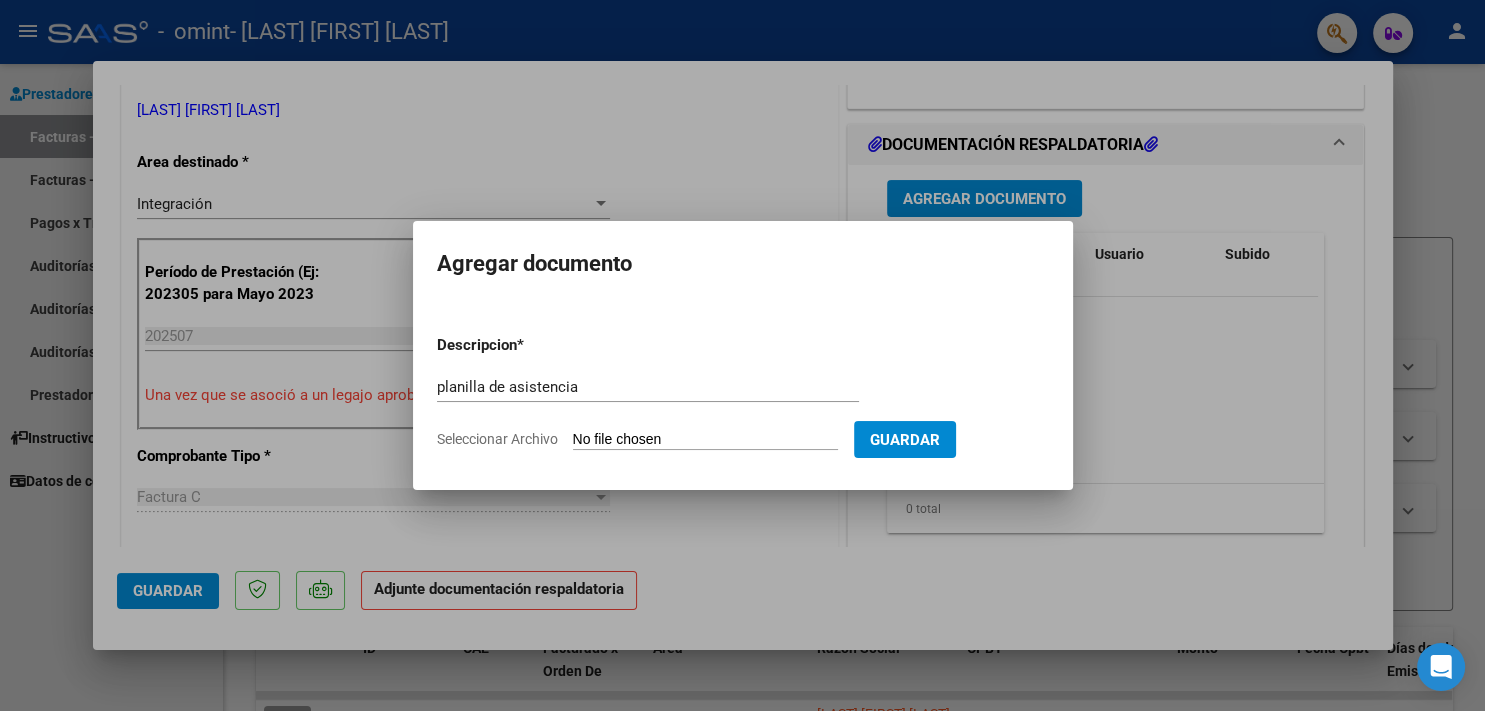click on "Seleccionar Archivo" at bounding box center [705, 440] 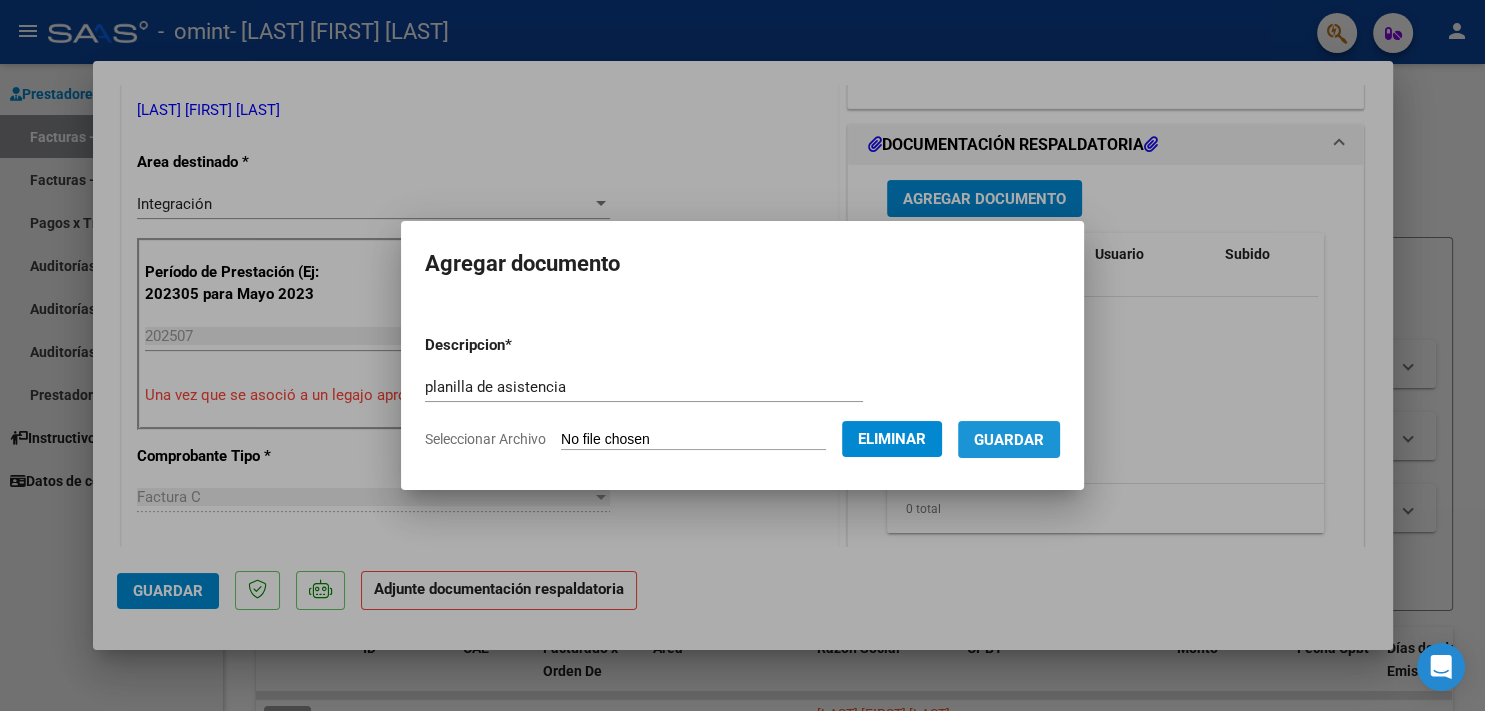 click on "Guardar" at bounding box center [1009, 440] 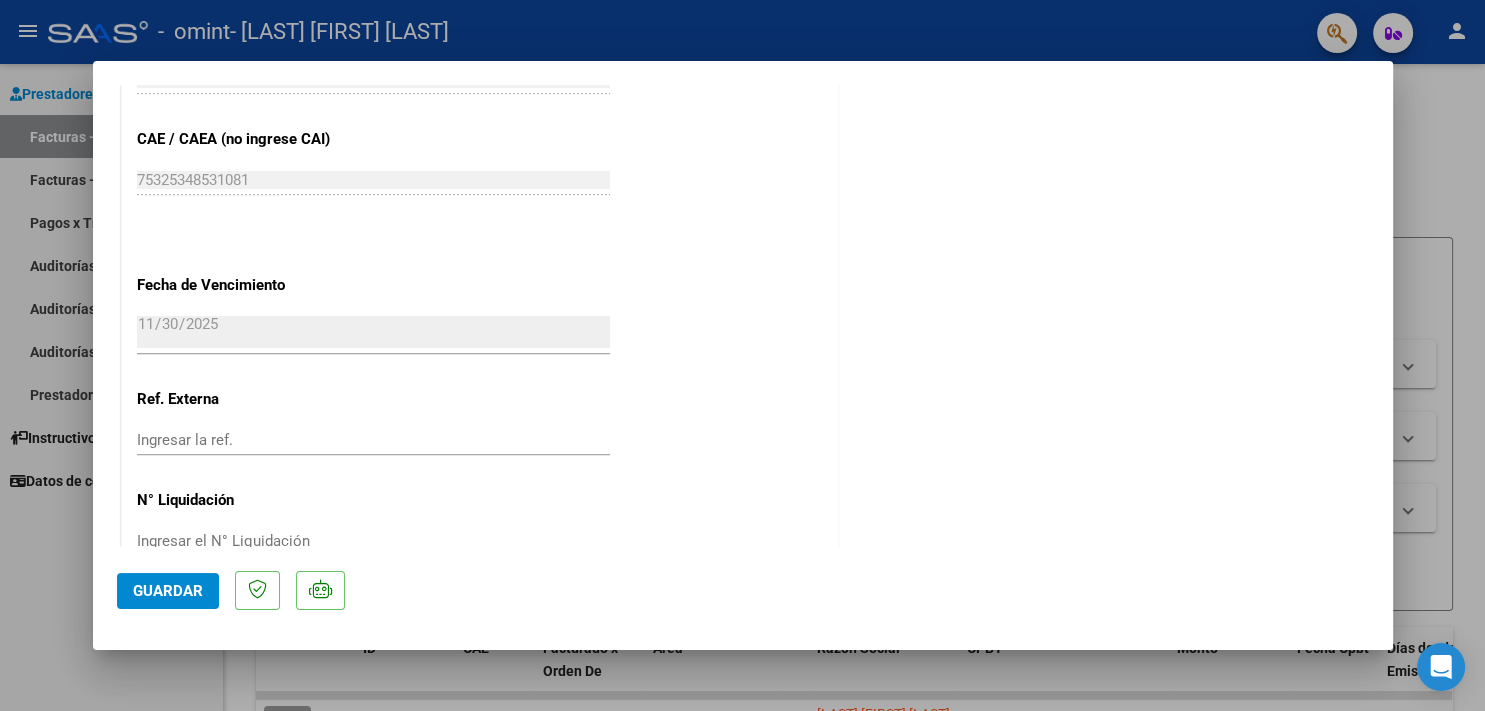 scroll, scrollTop: 1302, scrollLeft: 0, axis: vertical 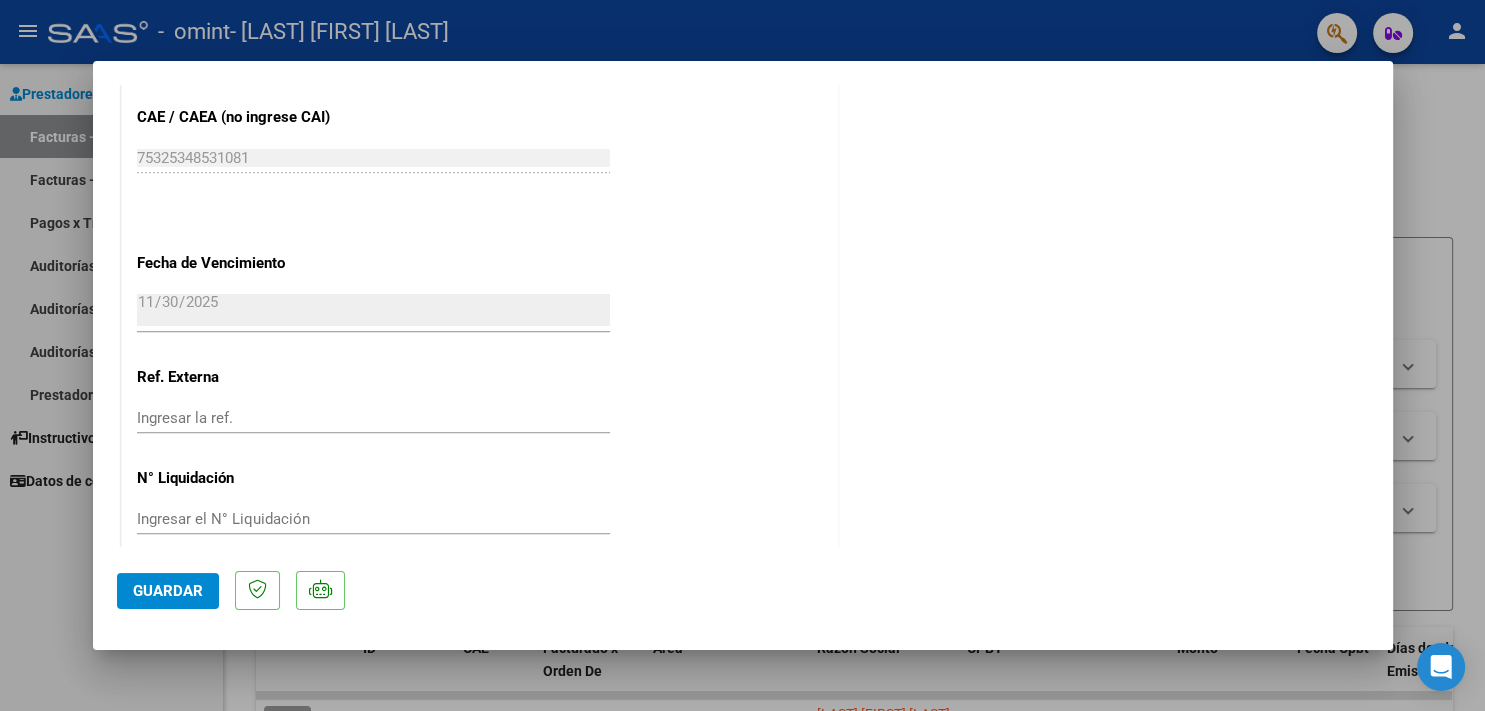 click on "Guardar" 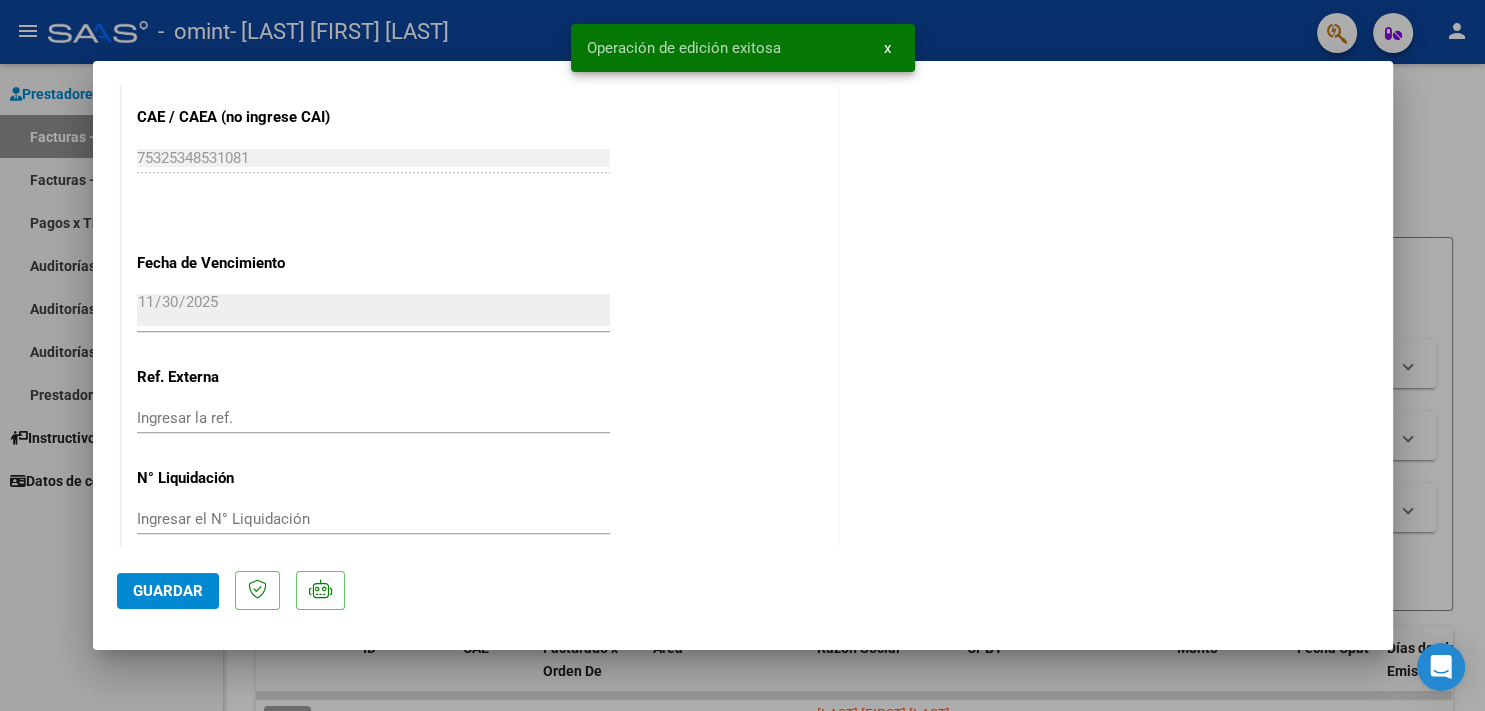 click at bounding box center [742, 355] 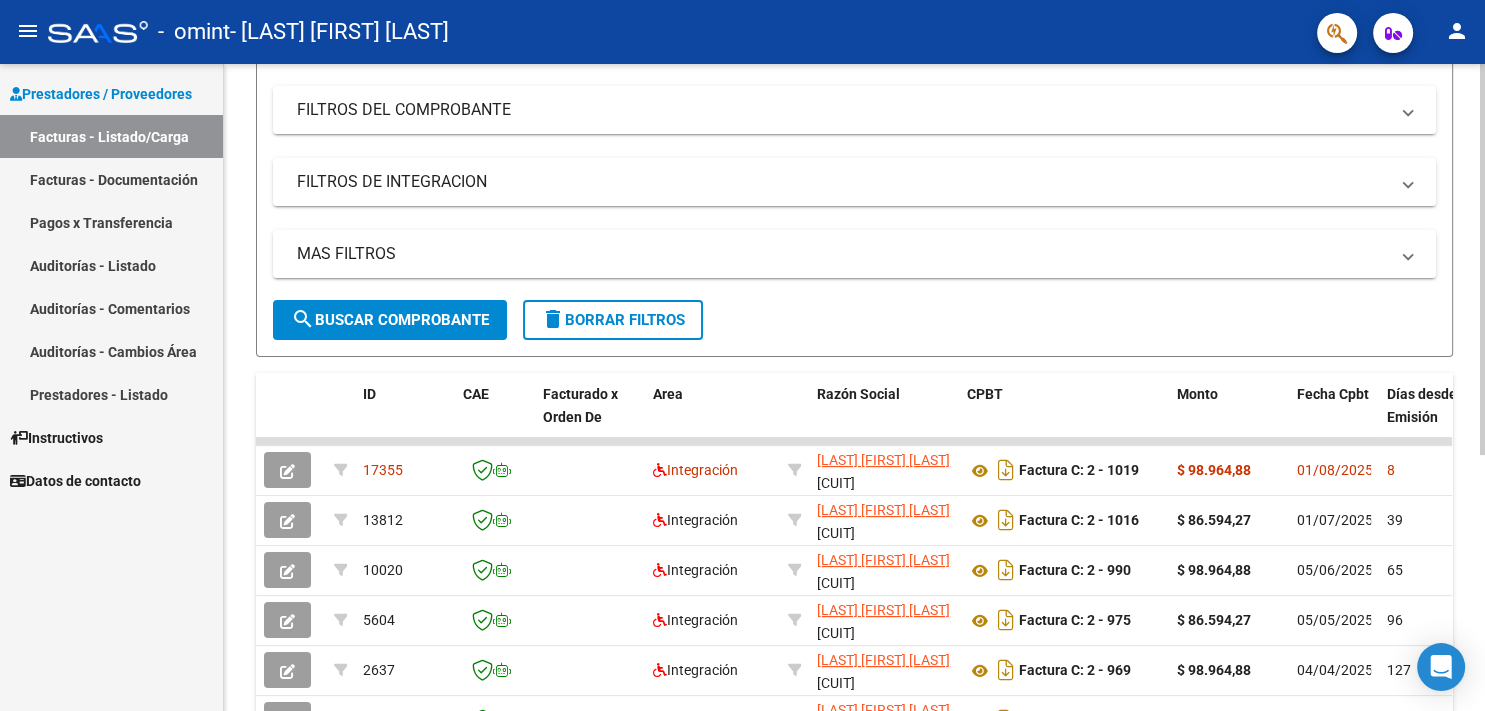 scroll, scrollTop: 321, scrollLeft: 0, axis: vertical 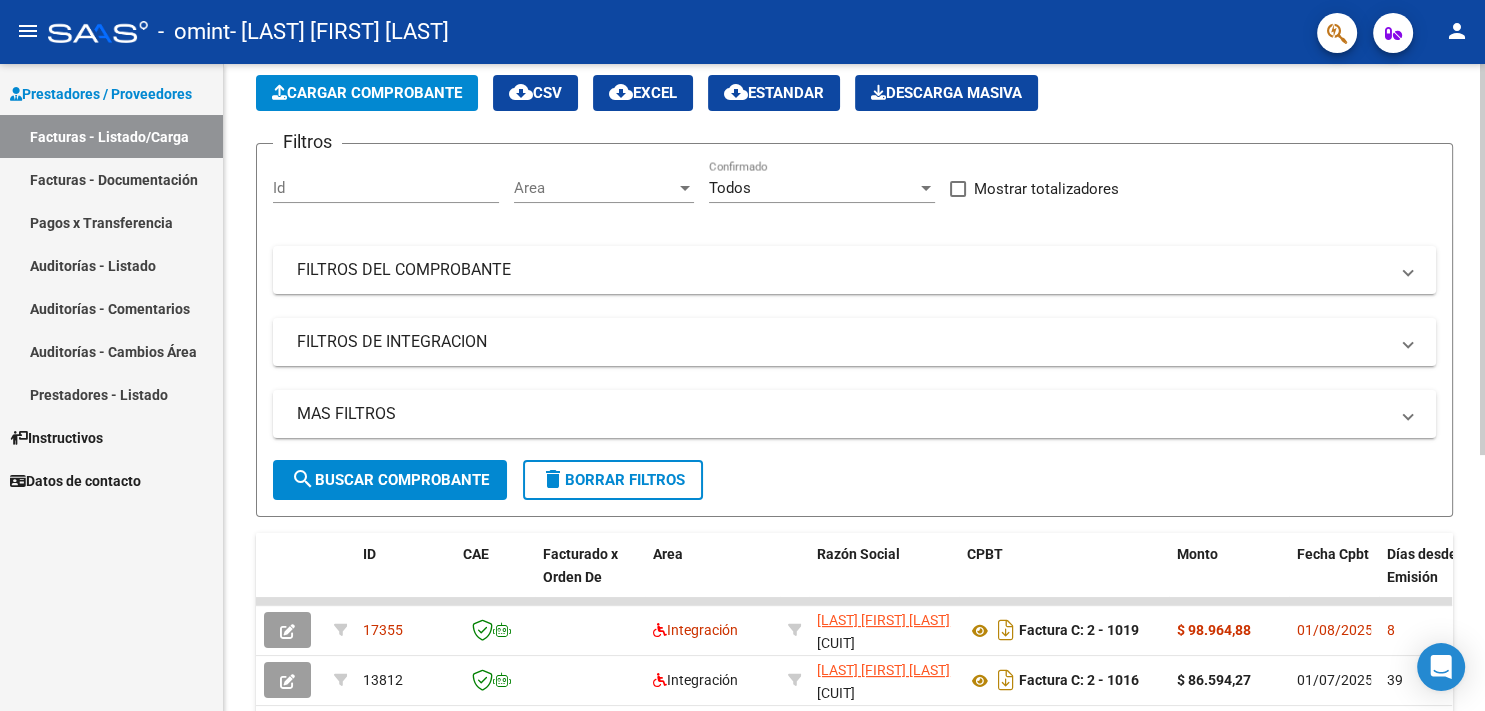 click 